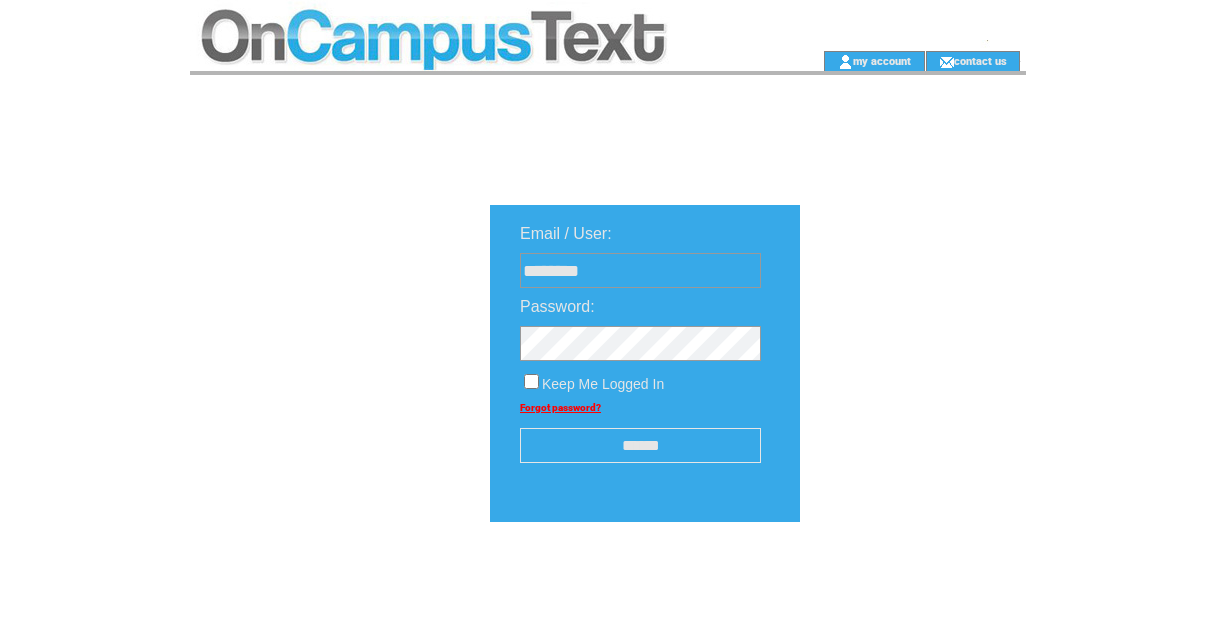 scroll, scrollTop: 0, scrollLeft: 0, axis: both 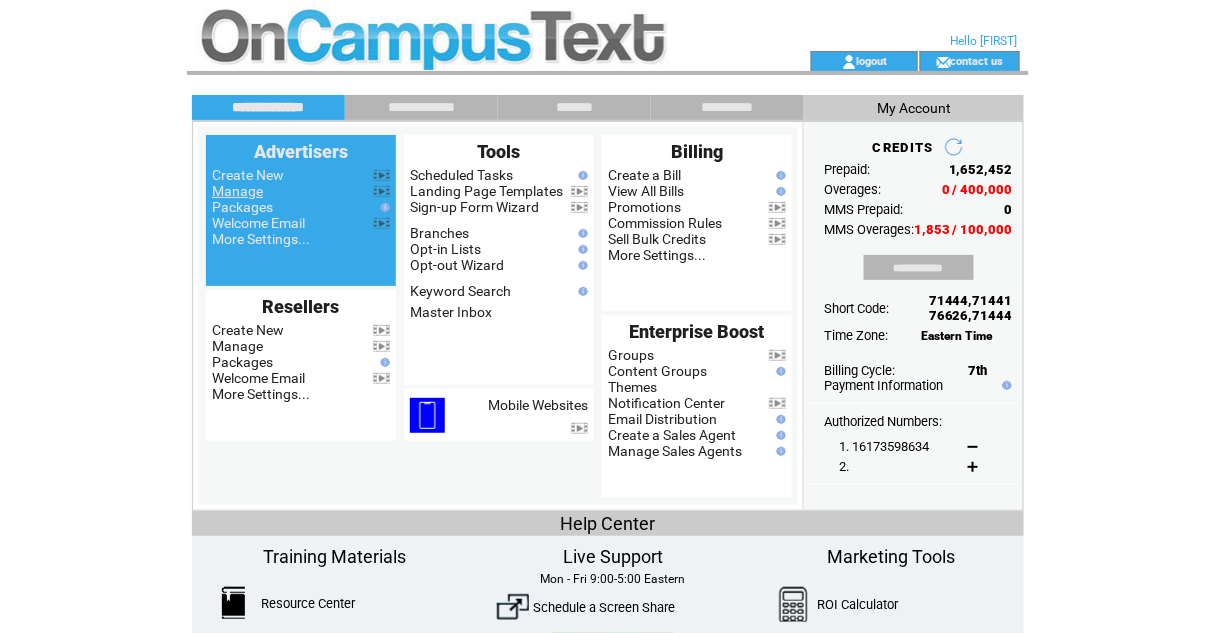 click on "Manage" at bounding box center (237, 191) 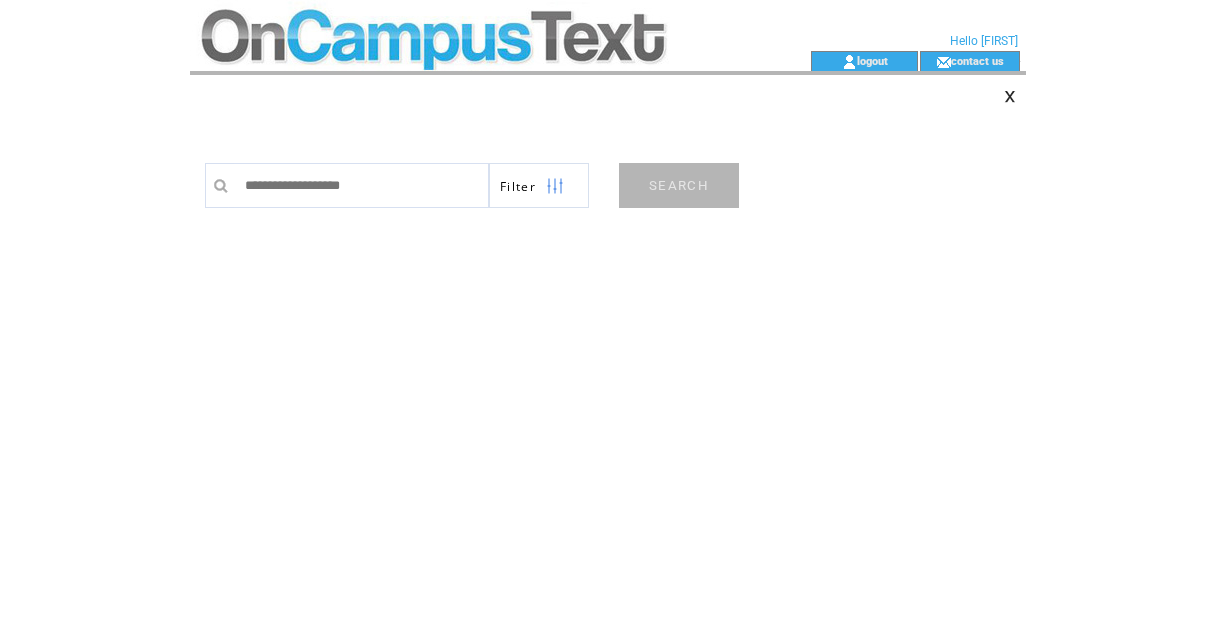 scroll, scrollTop: 0, scrollLeft: 0, axis: both 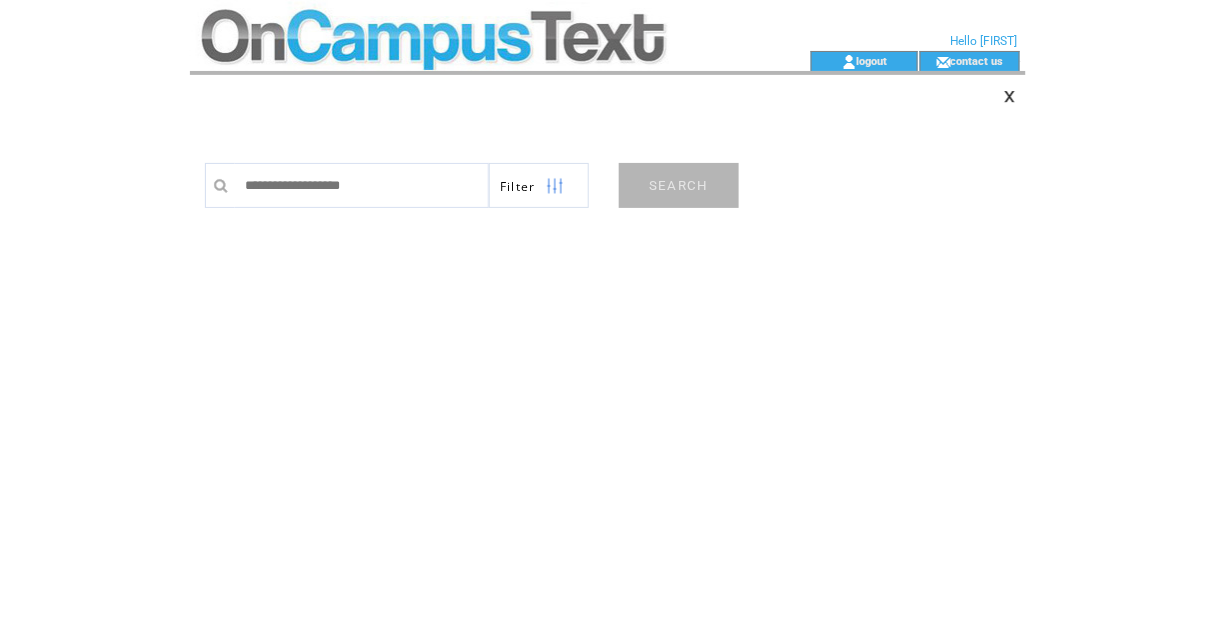 click at bounding box center (362, 185) 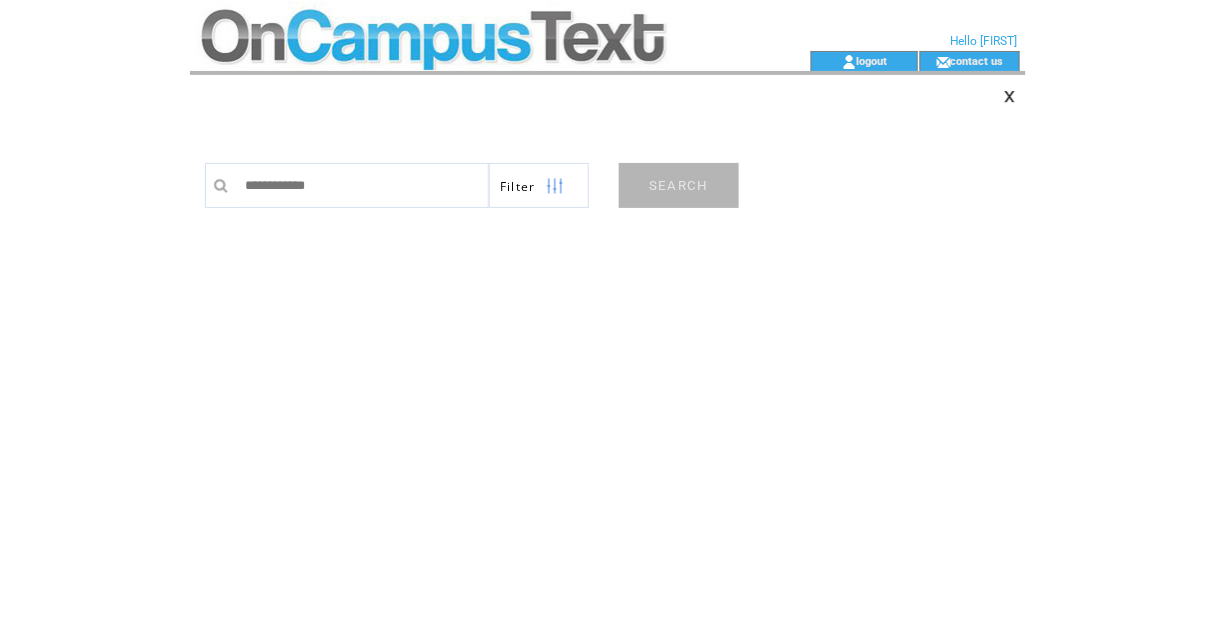 type on "**********" 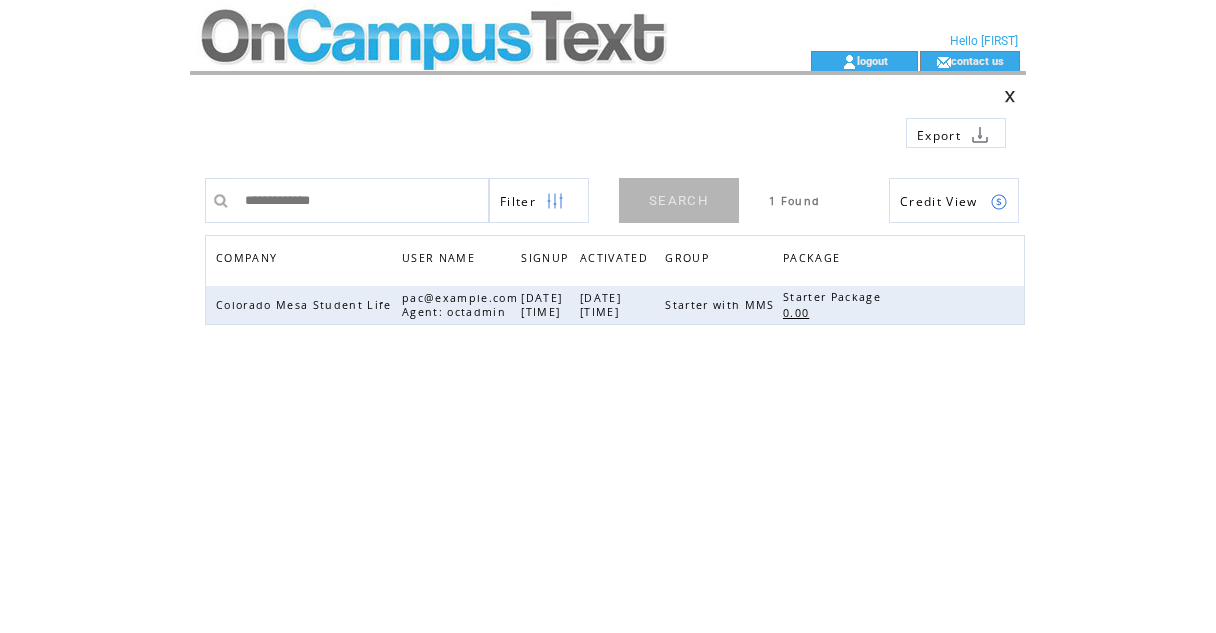 scroll, scrollTop: 0, scrollLeft: 0, axis: both 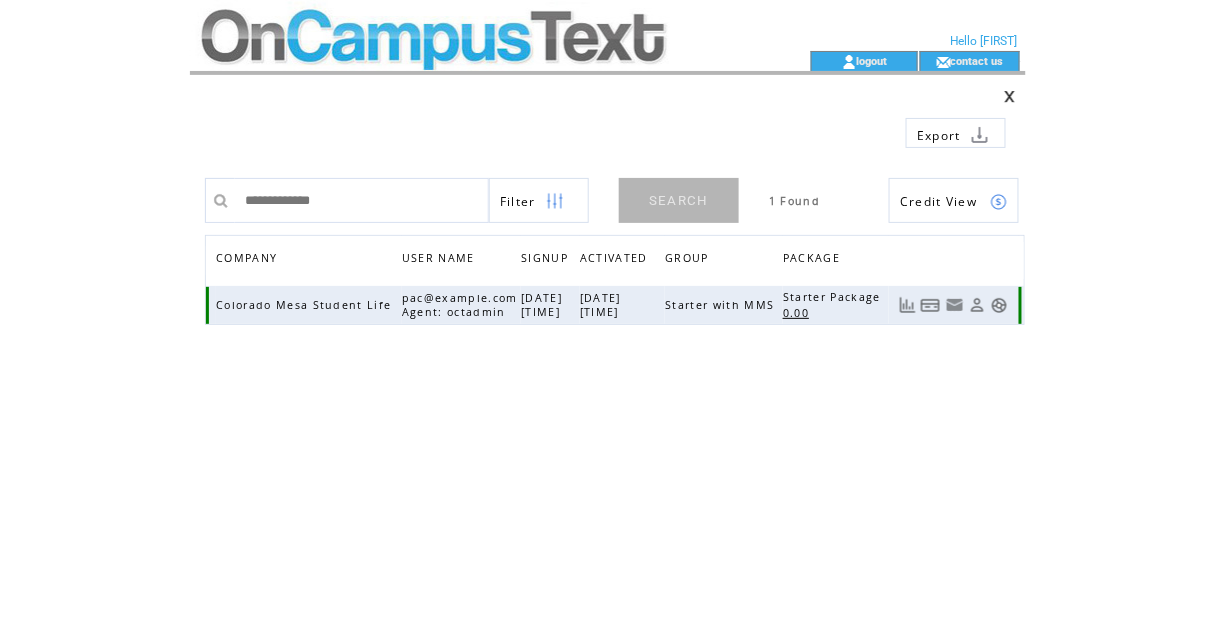 click at bounding box center [999, 305] 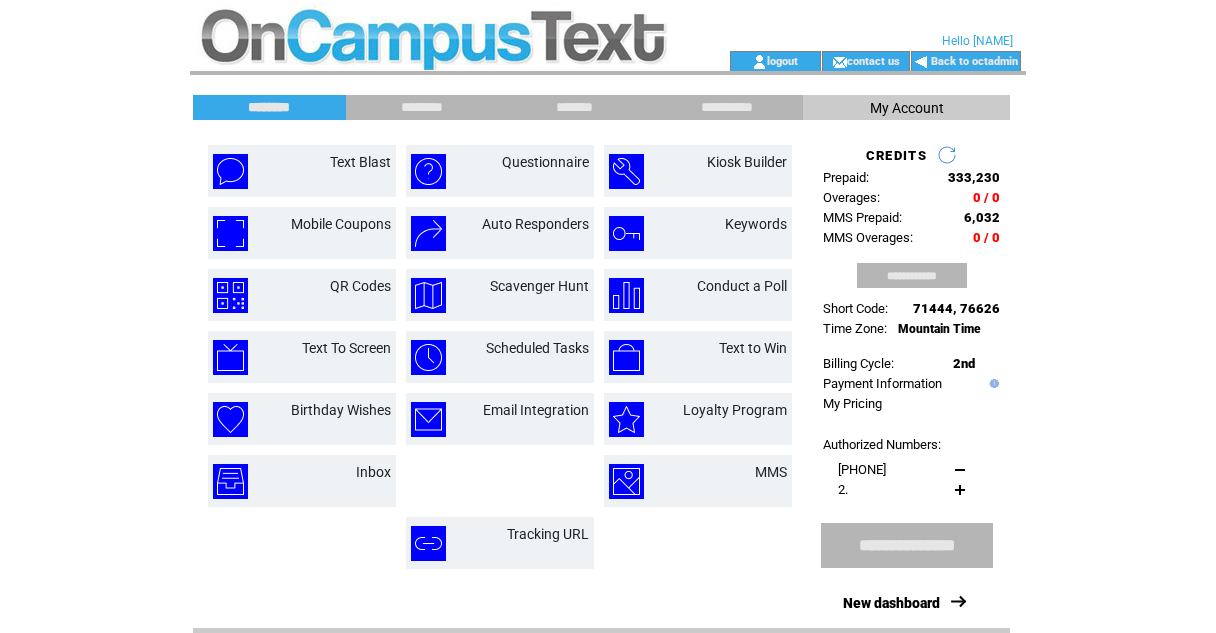 scroll, scrollTop: 0, scrollLeft: 0, axis: both 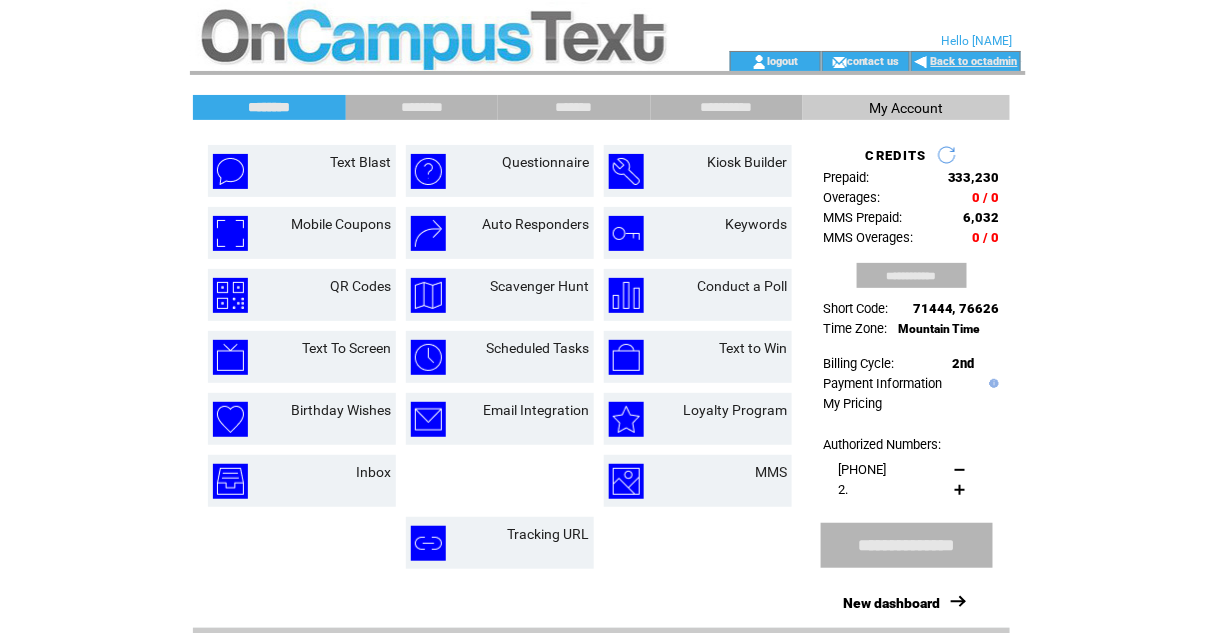 click on "Back to octadmin" at bounding box center [974, 61] 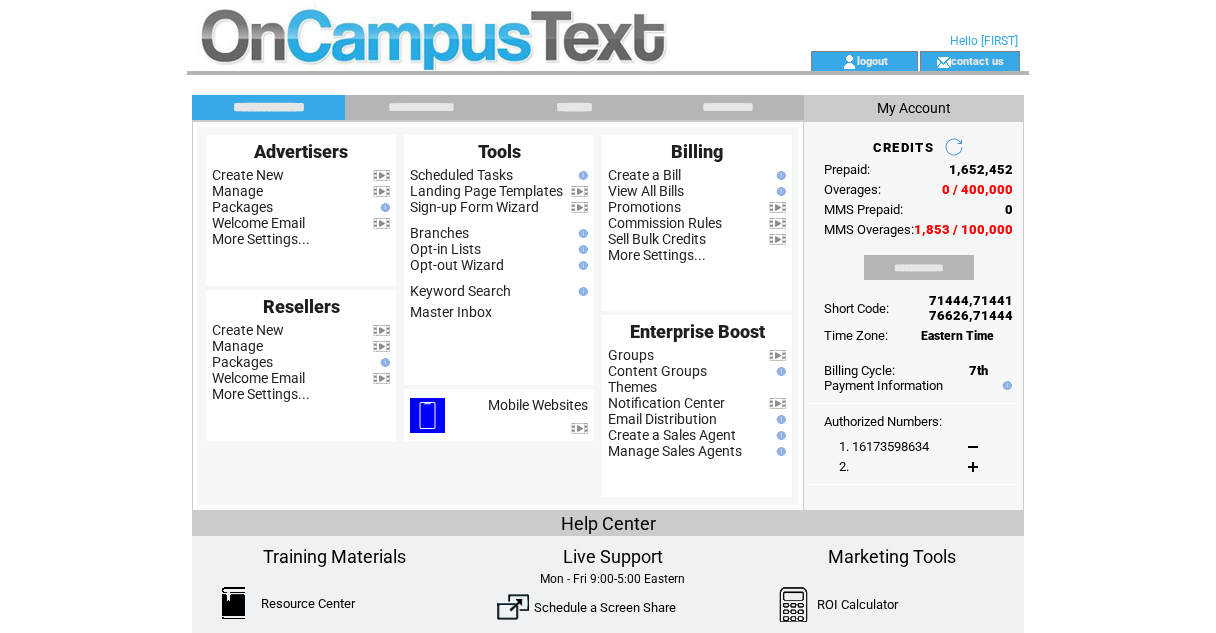scroll, scrollTop: 0, scrollLeft: 0, axis: both 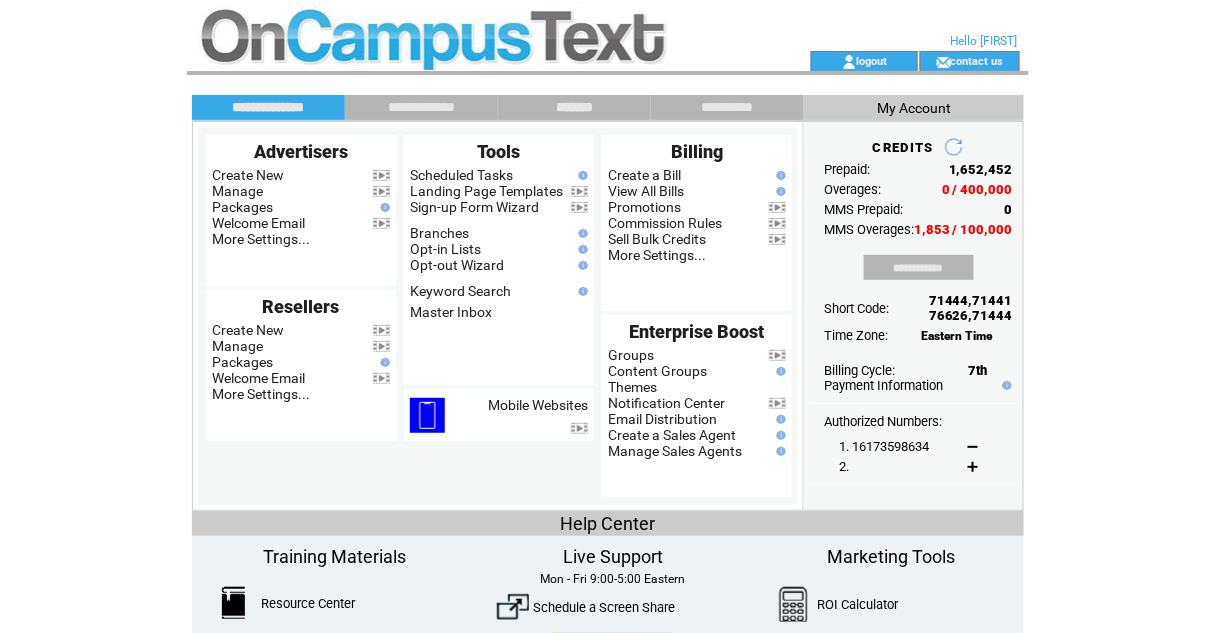click on "*******" at bounding box center (575, 107) 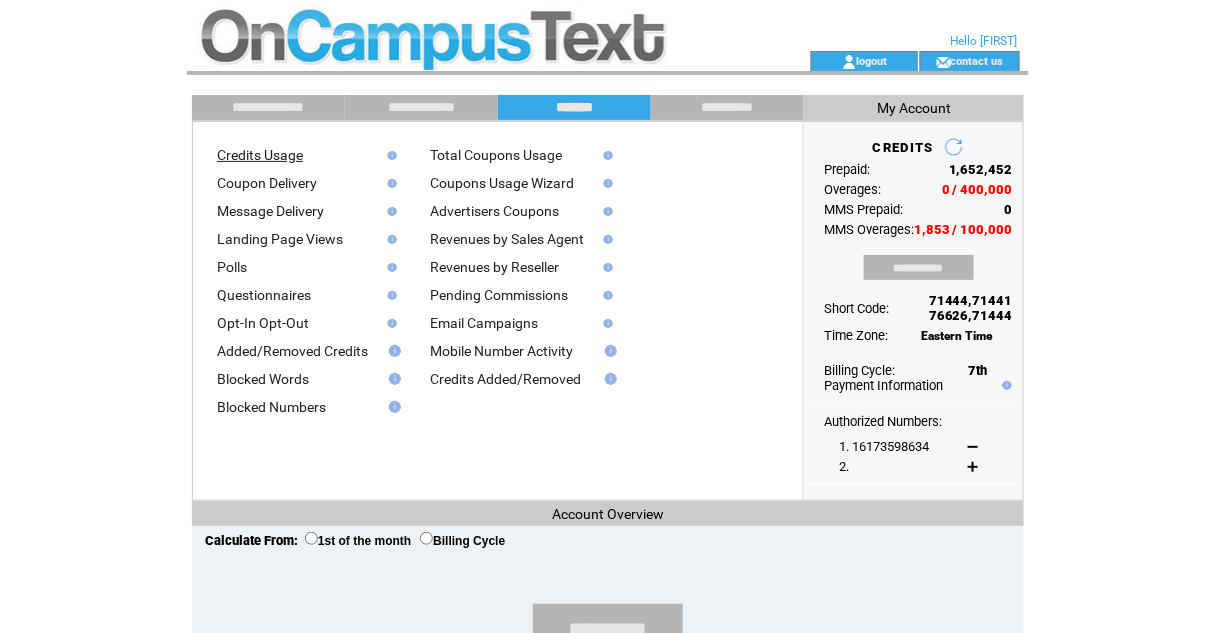 click on "Credits Usage" at bounding box center [260, 155] 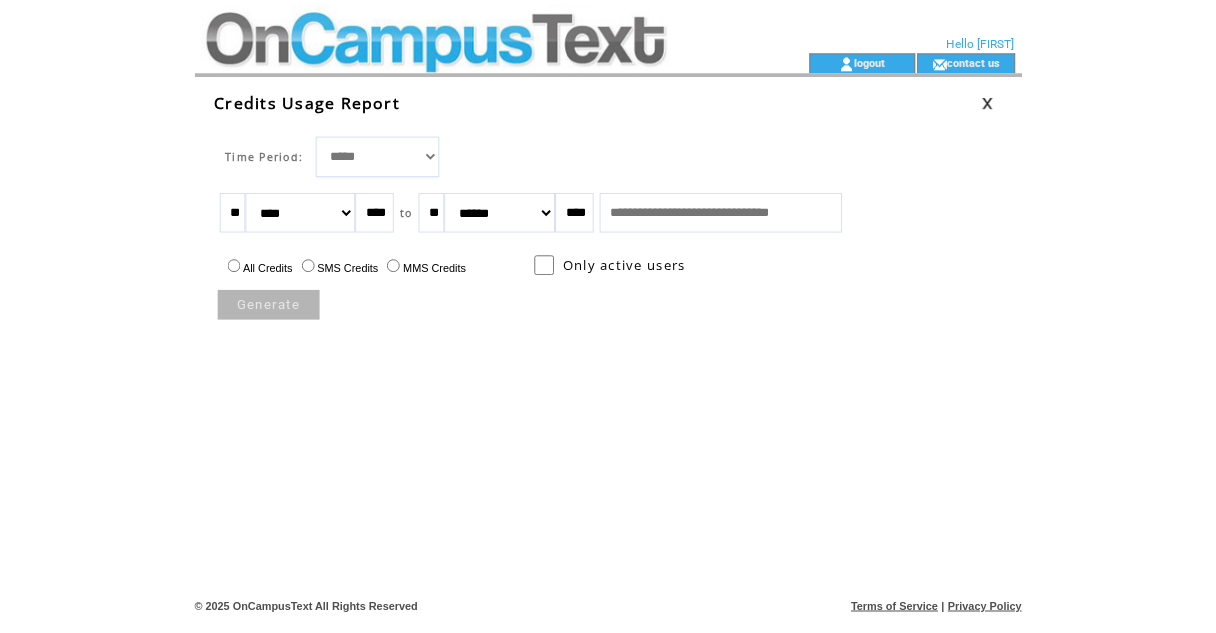scroll, scrollTop: 0, scrollLeft: 0, axis: both 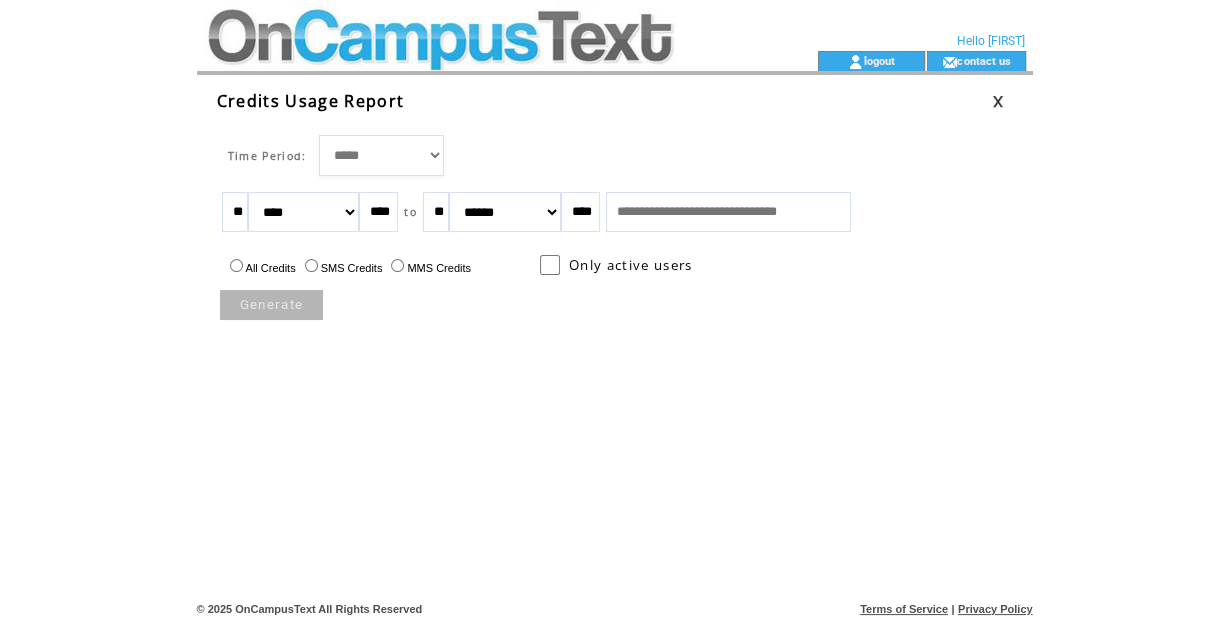 click on "******* 		 ******** 		 ***** 		 ***** 		 *** 		 **** 		 **** 		 ****** 		 ********* 		 ******* 		 ******** 		 ********" at bounding box center [304, 212] 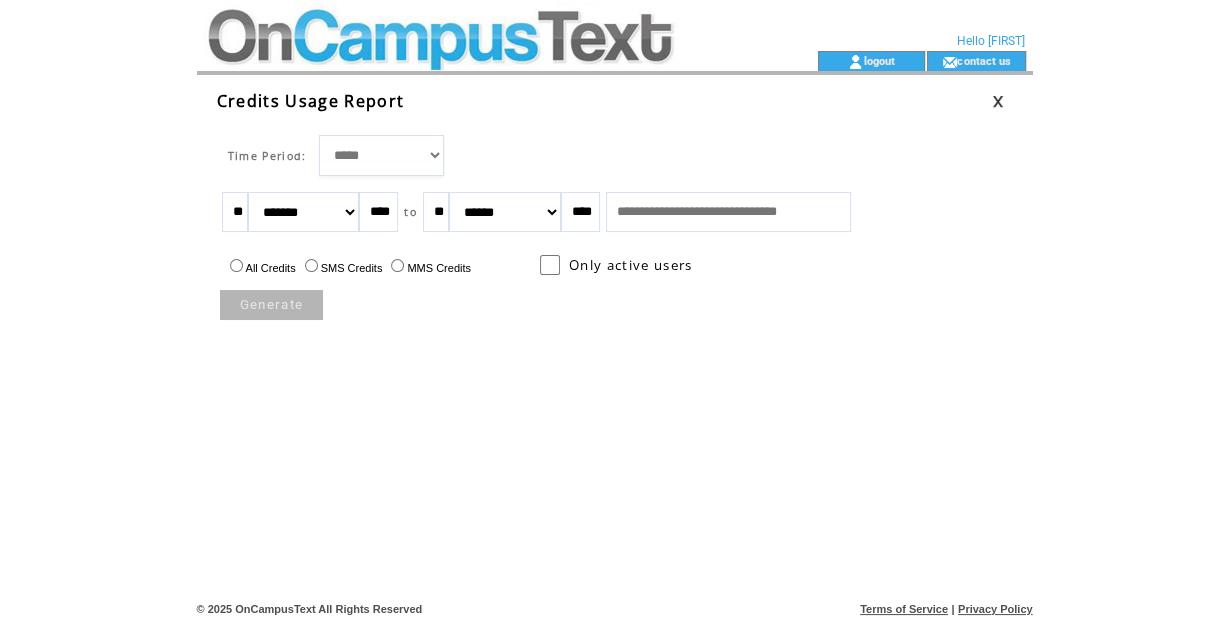 click on "******* 		 ******** 		 ***** 		 ***** 		 *** 		 **** 		 **** 		 ****** 		 ********* 		 ******* 		 ******** 		 ********" at bounding box center (304, 212) 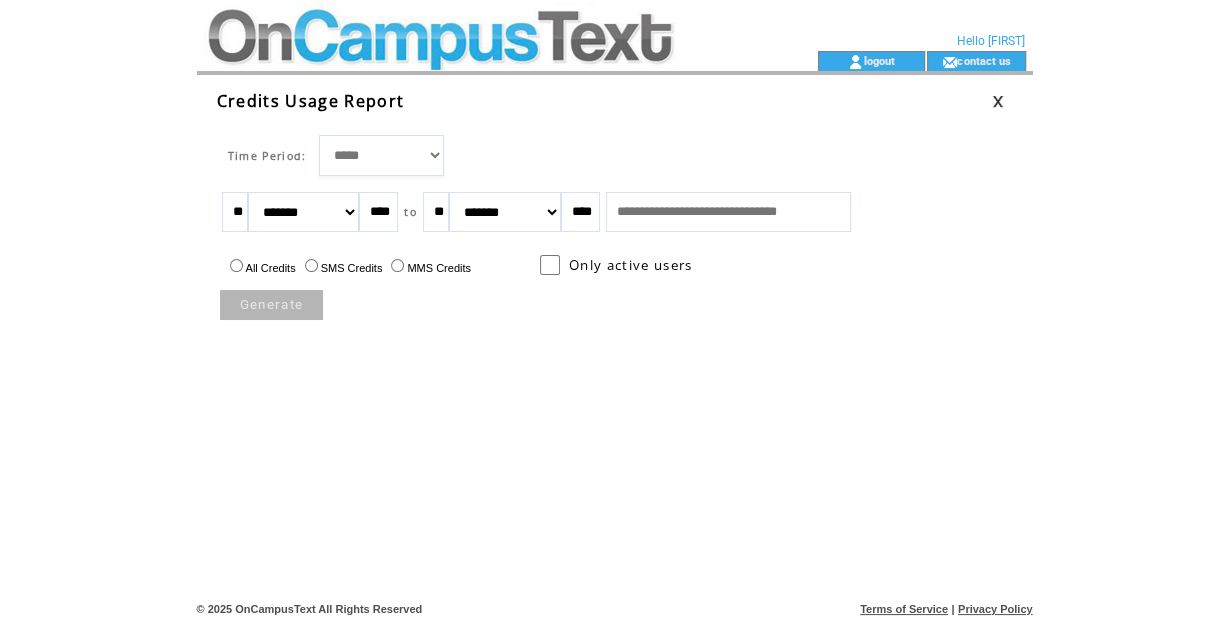 drag, startPoint x: 633, startPoint y: 211, endPoint x: 646, endPoint y: 214, distance: 13.341664 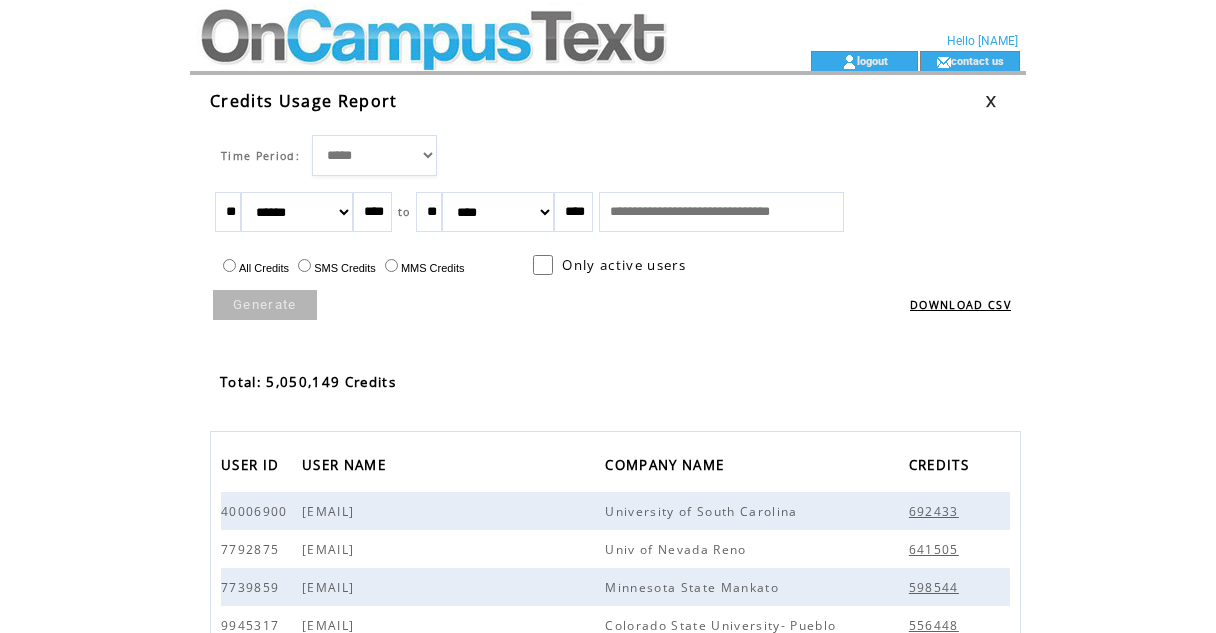 scroll, scrollTop: 0, scrollLeft: 0, axis: both 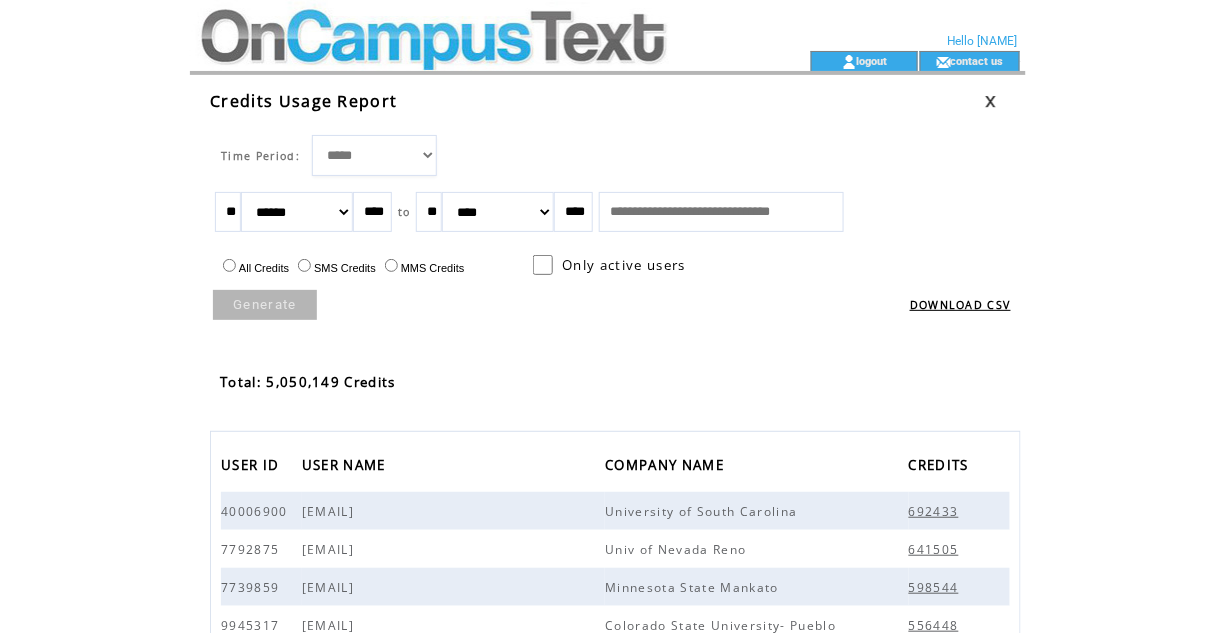 click at bounding box center (464, 25) 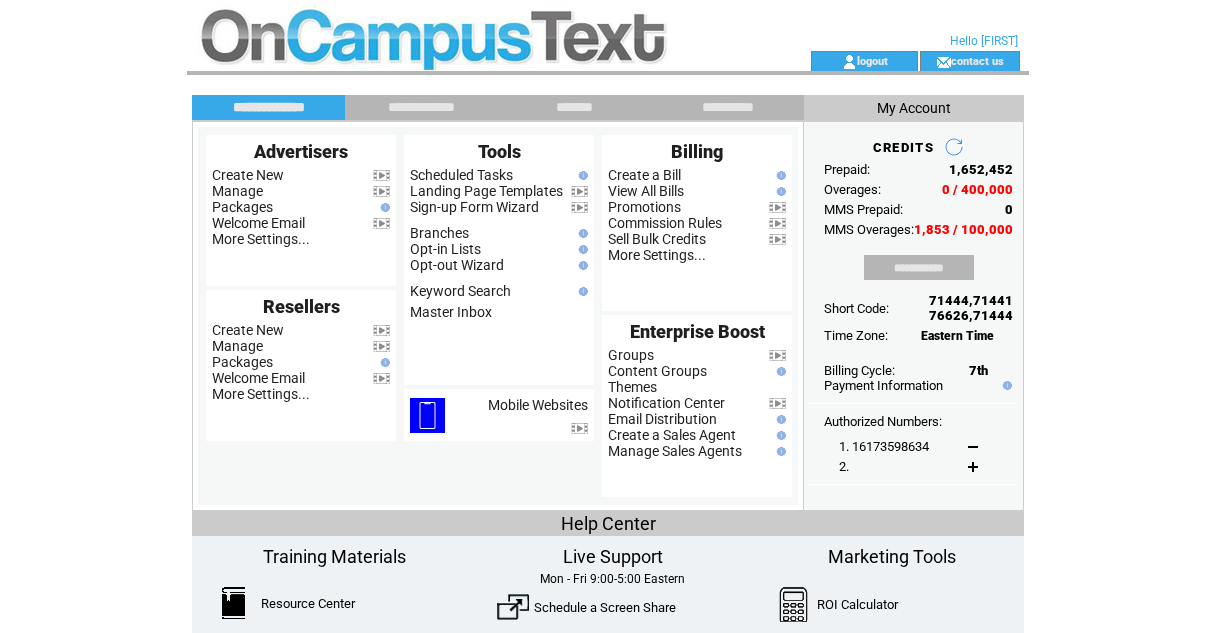 scroll, scrollTop: 0, scrollLeft: 0, axis: both 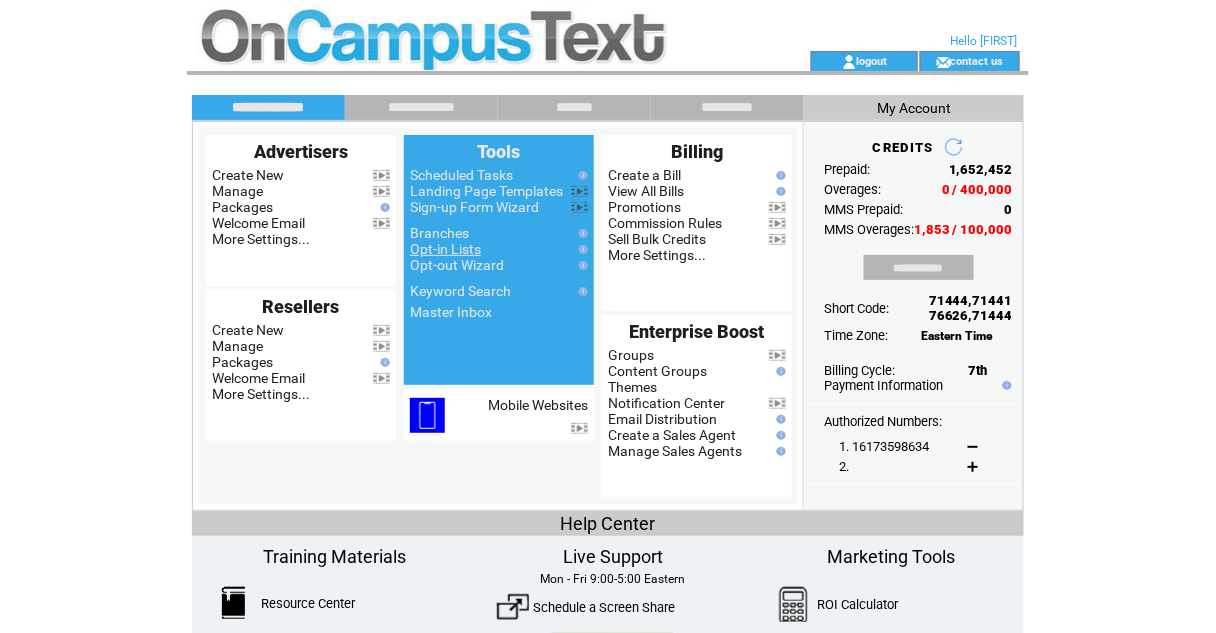 click on "Opt-in Lists" at bounding box center [445, 249] 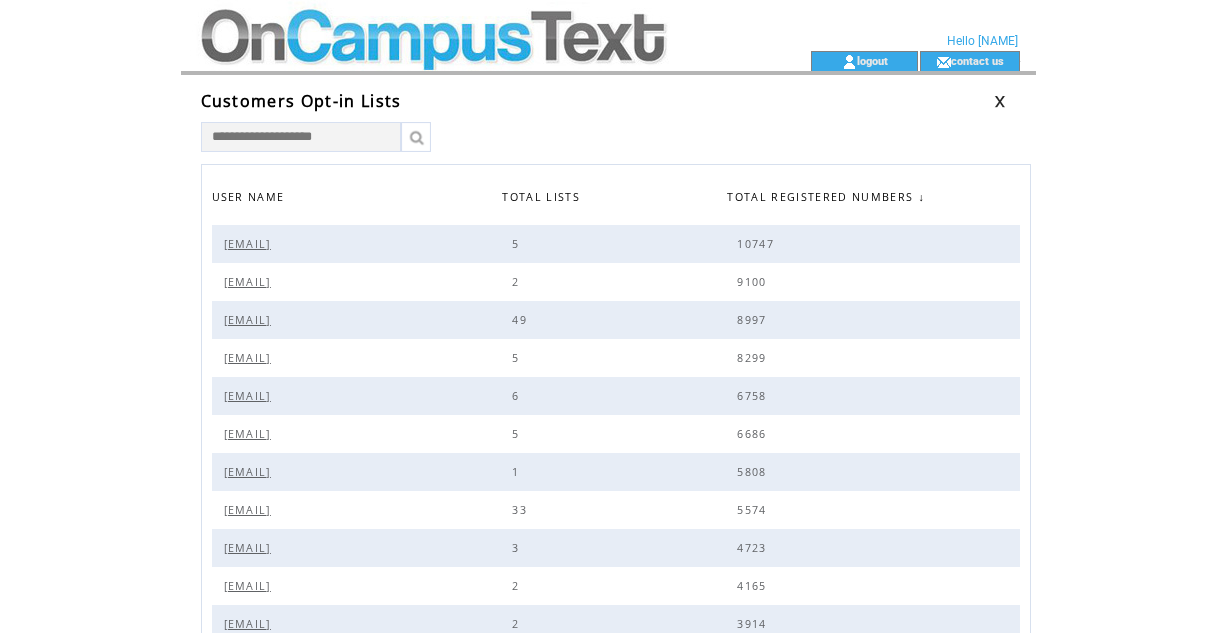 scroll, scrollTop: 0, scrollLeft: 0, axis: both 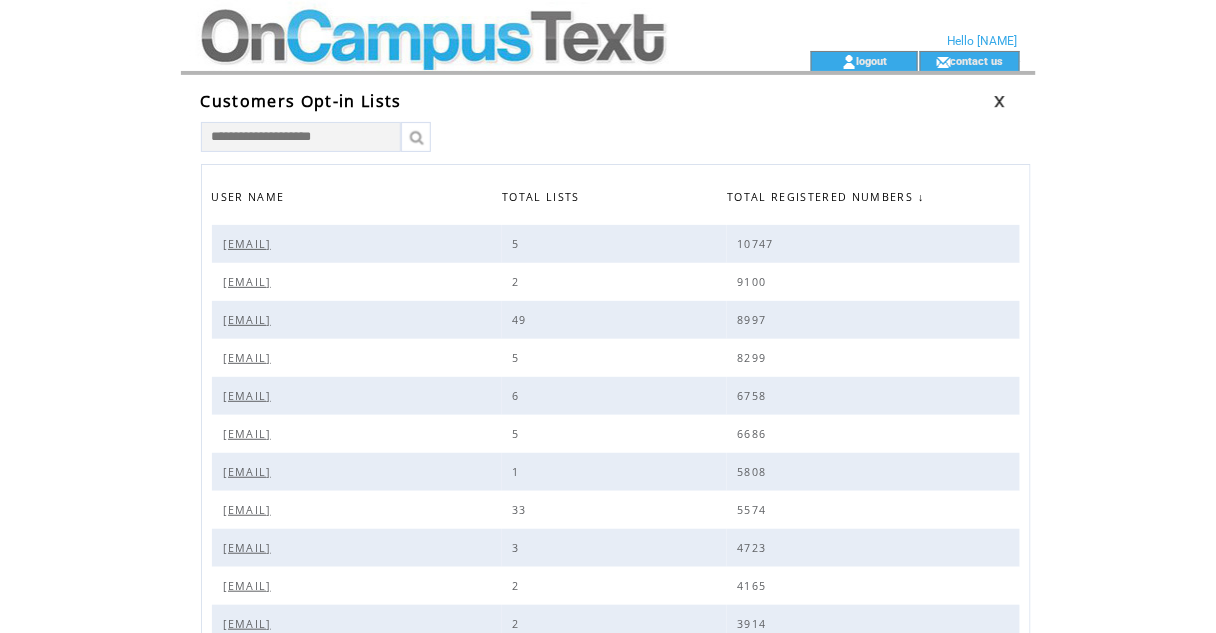 click at bounding box center [301, 137] 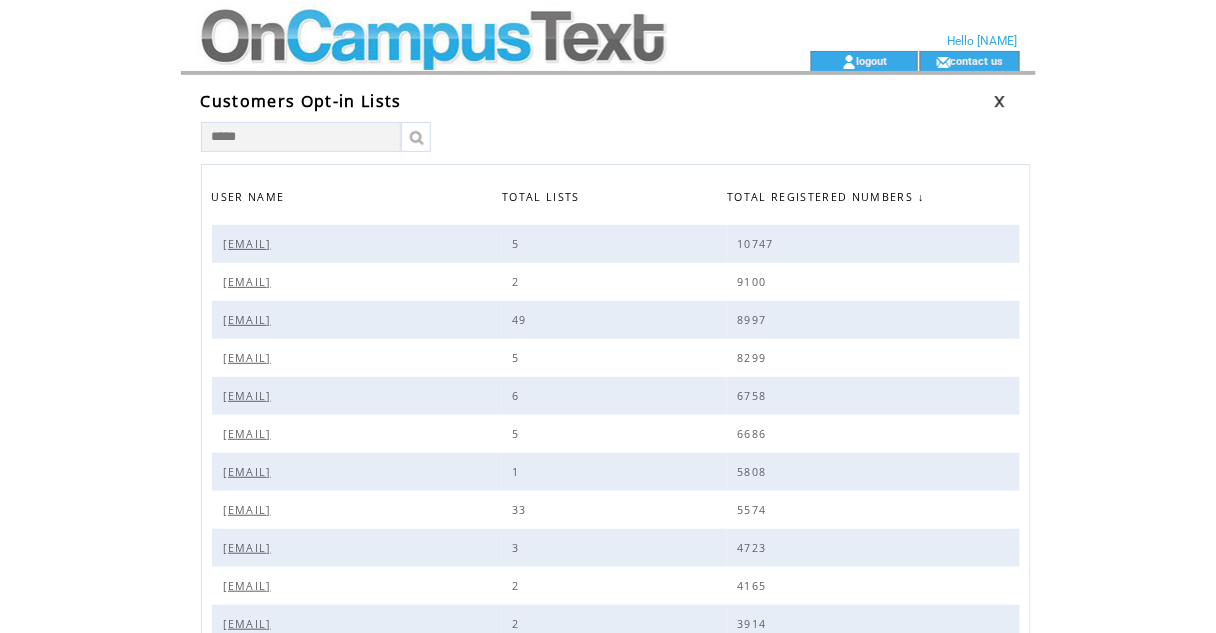 type on "******" 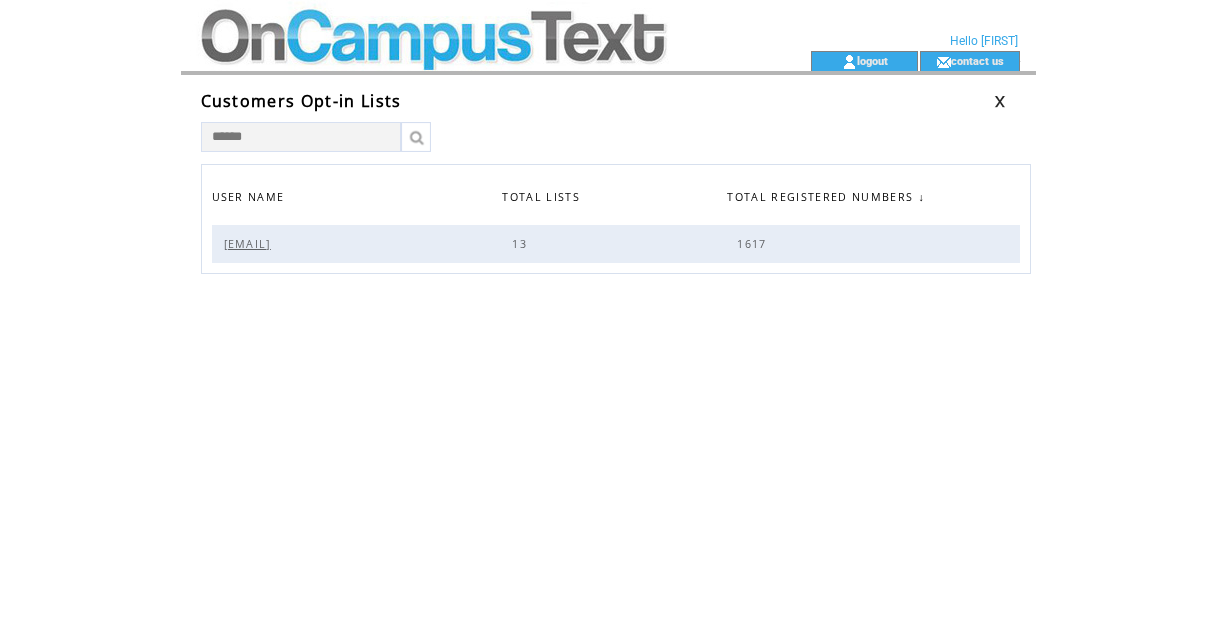 scroll, scrollTop: 0, scrollLeft: 0, axis: both 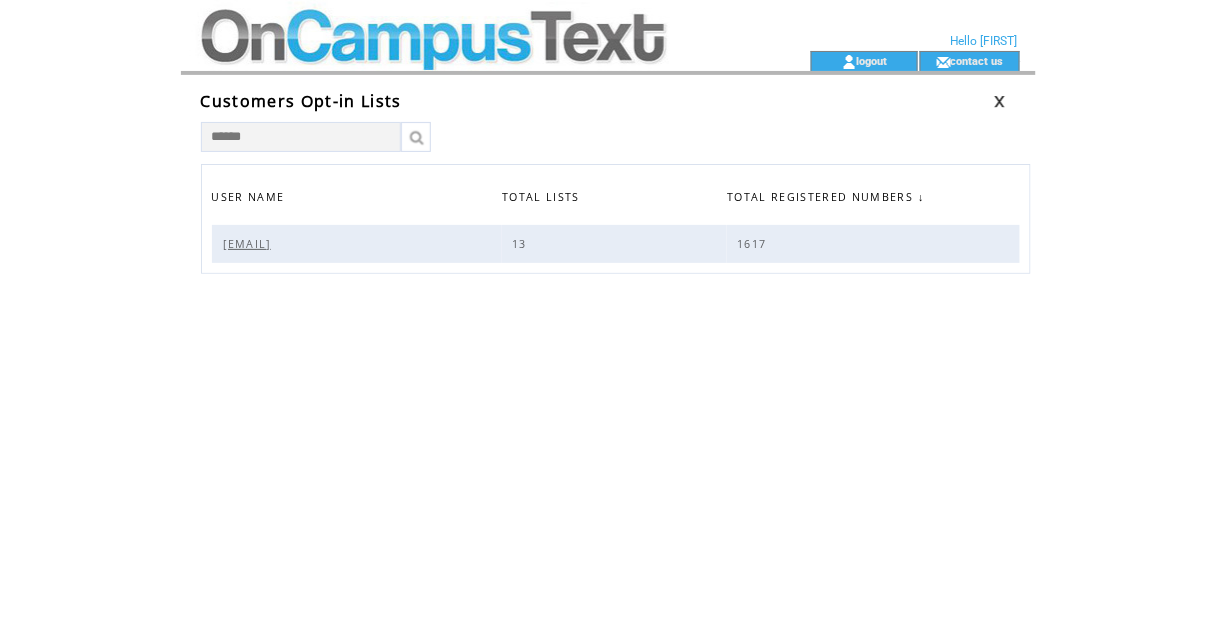 click on "[EMAIL]" at bounding box center [250, 244] 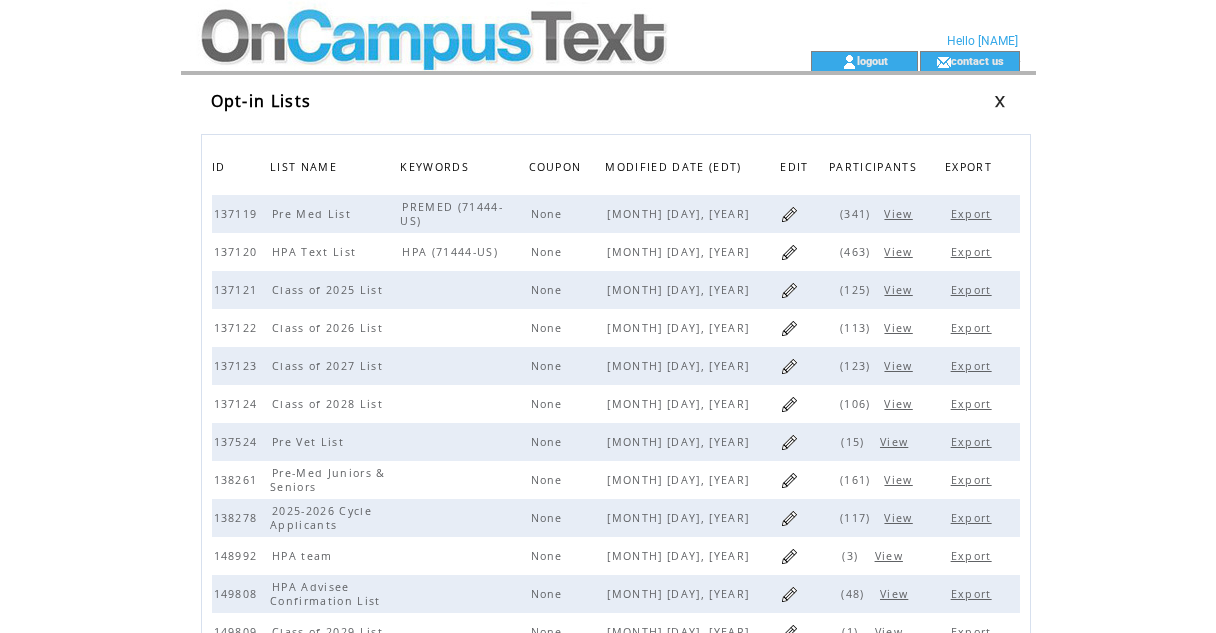 scroll, scrollTop: 0, scrollLeft: 0, axis: both 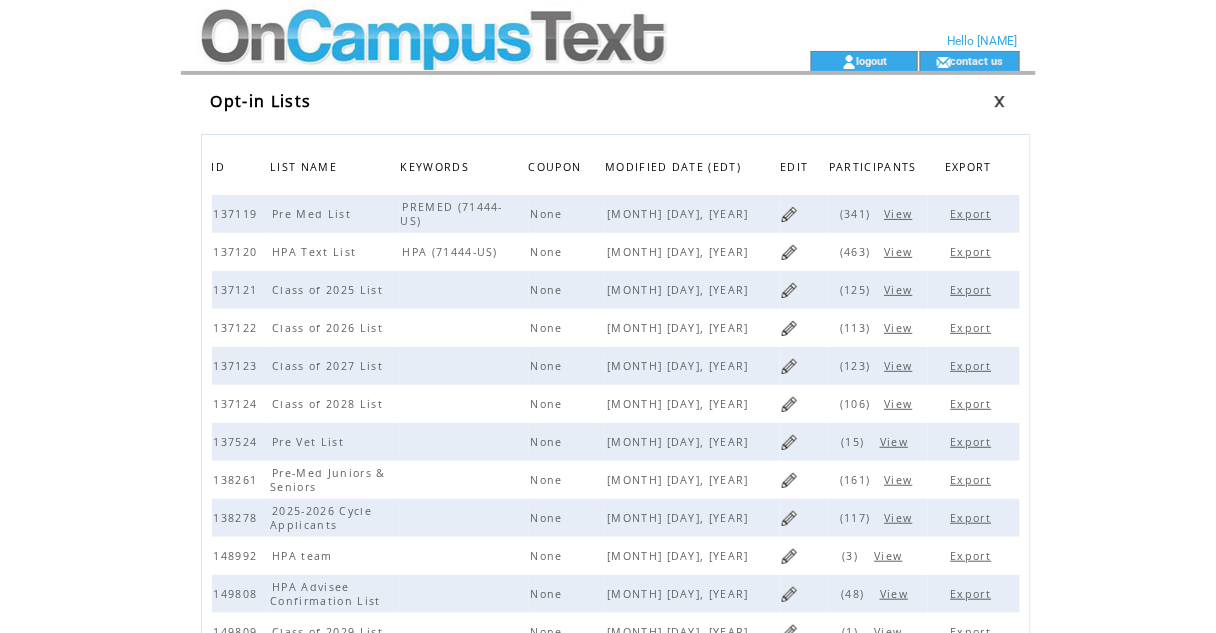 click on "Export" at bounding box center [974, 480] 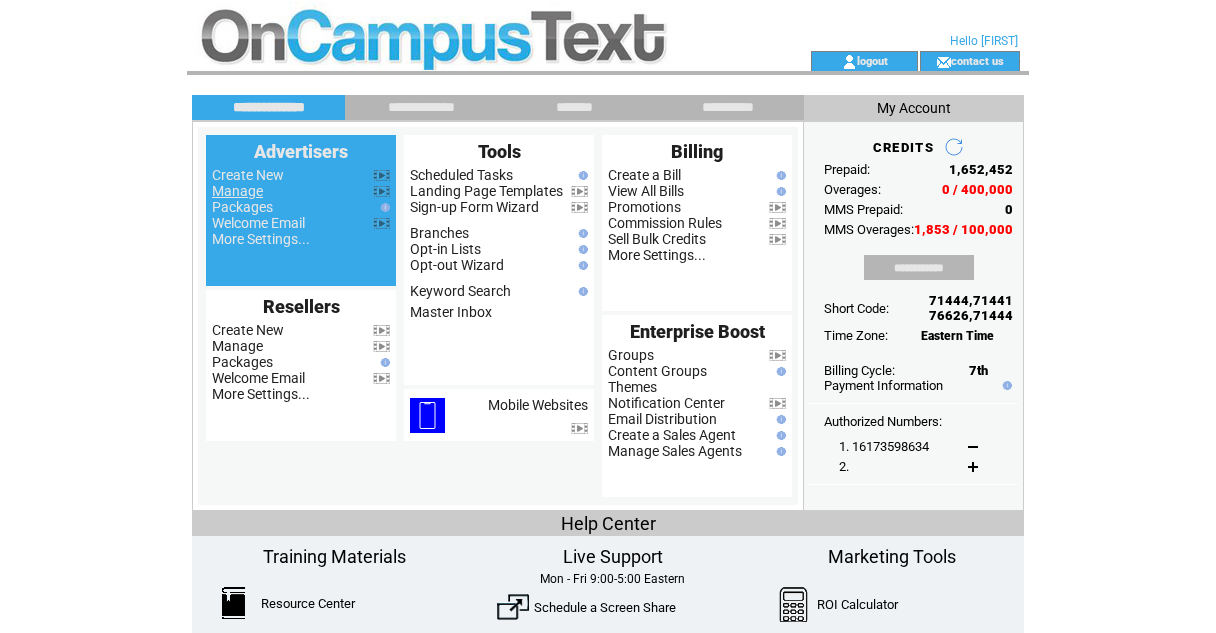 scroll, scrollTop: 0, scrollLeft: 0, axis: both 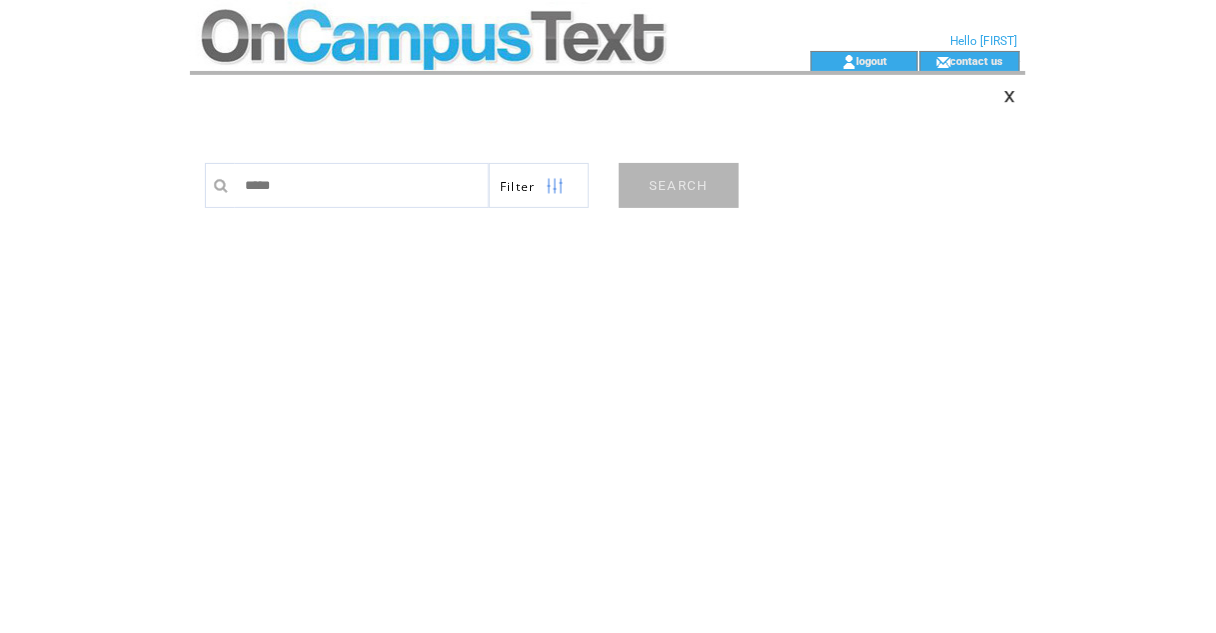 type on "******" 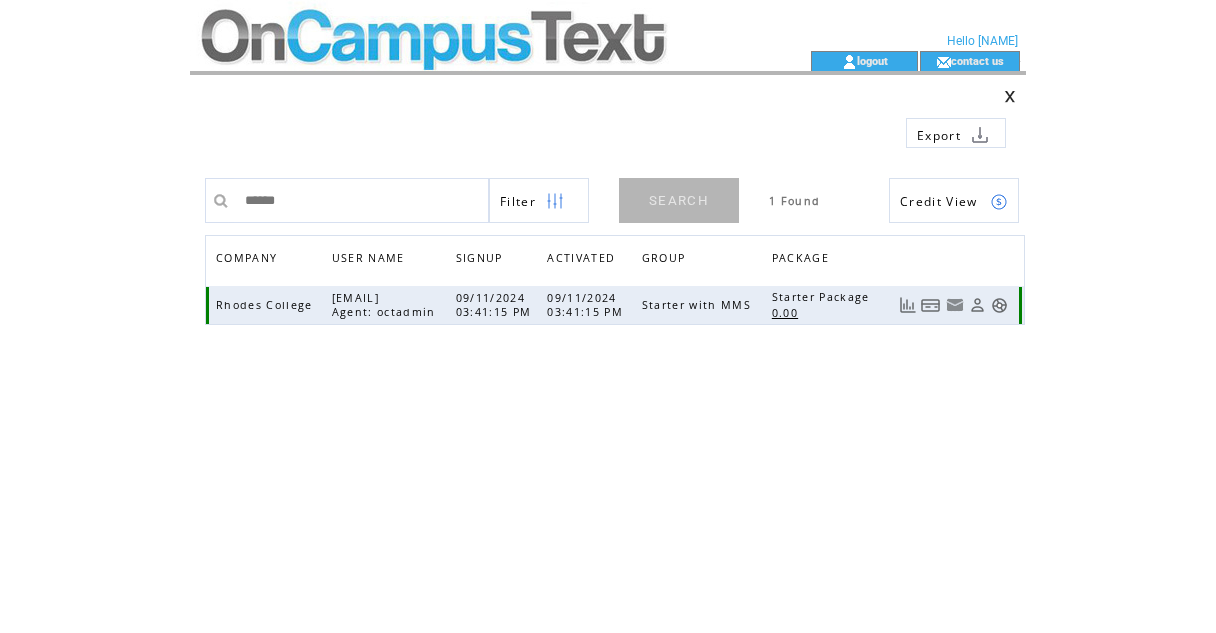 scroll, scrollTop: 0, scrollLeft: 0, axis: both 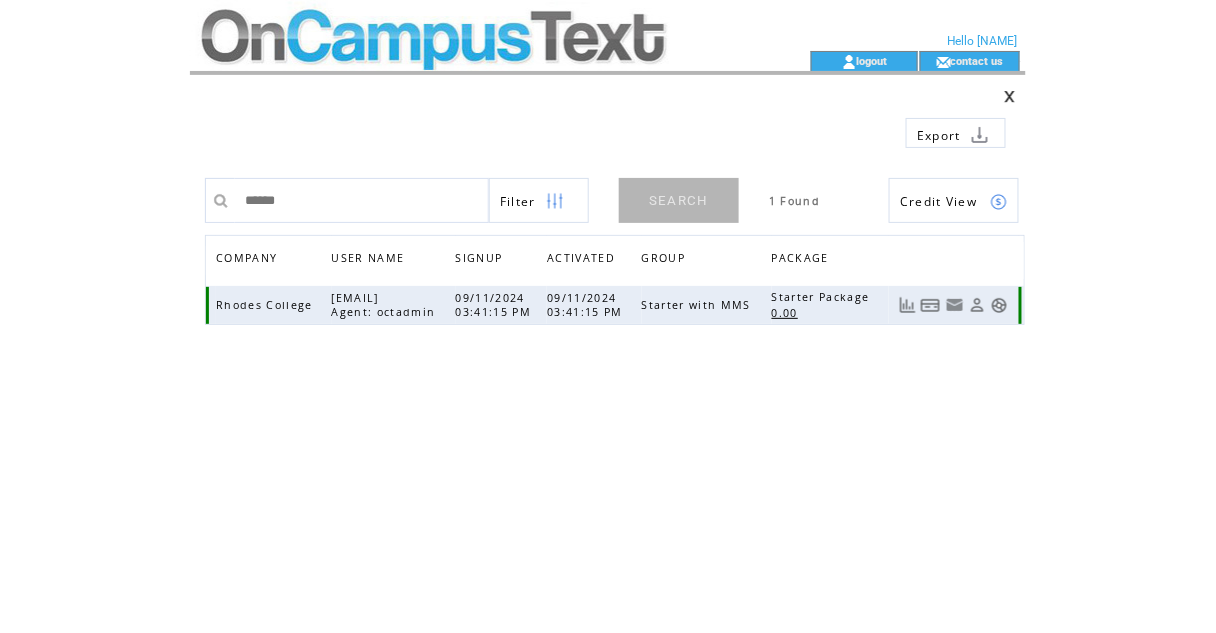 click at bounding box center (999, 305) 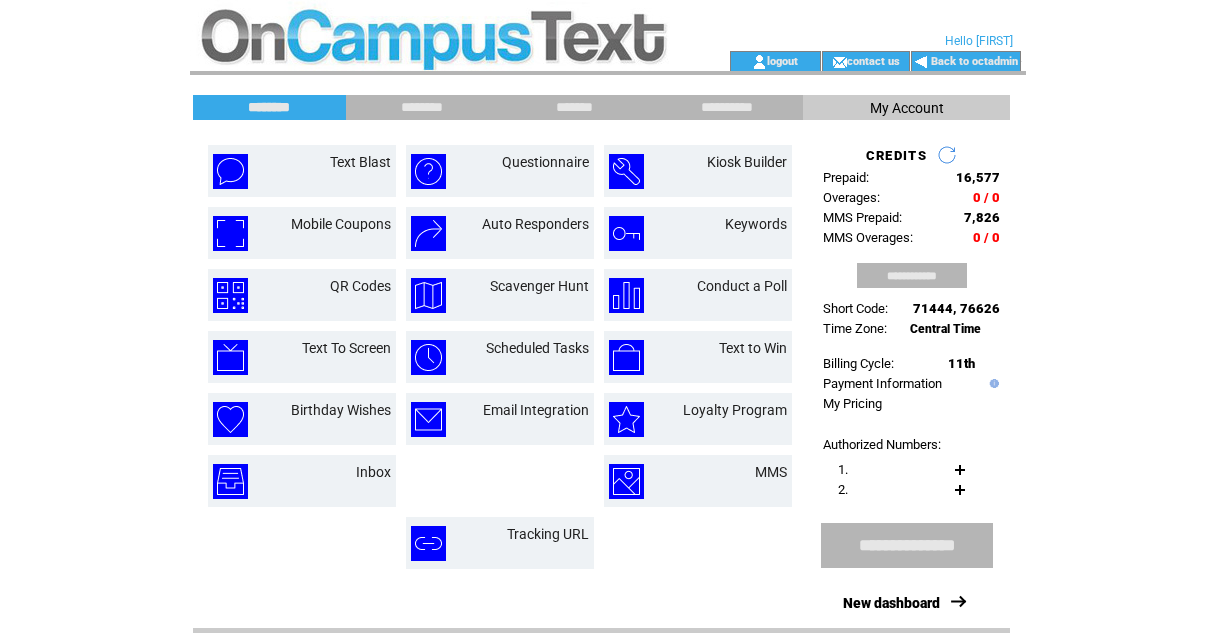 scroll, scrollTop: 0, scrollLeft: 0, axis: both 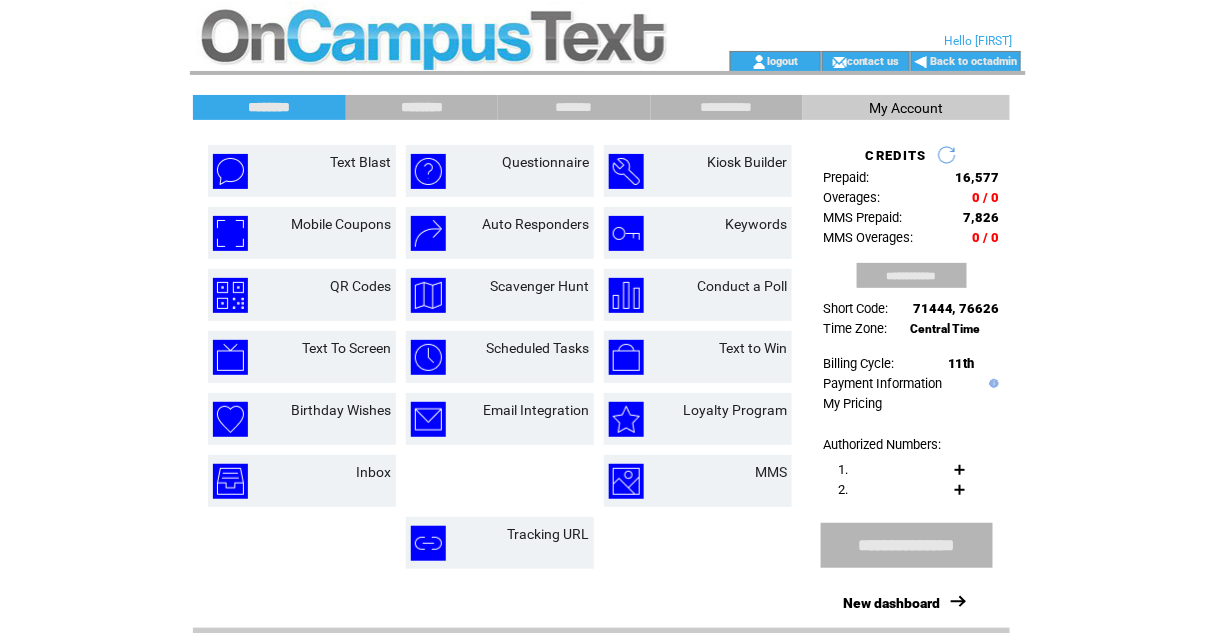 click on "********" at bounding box center [422, 107] 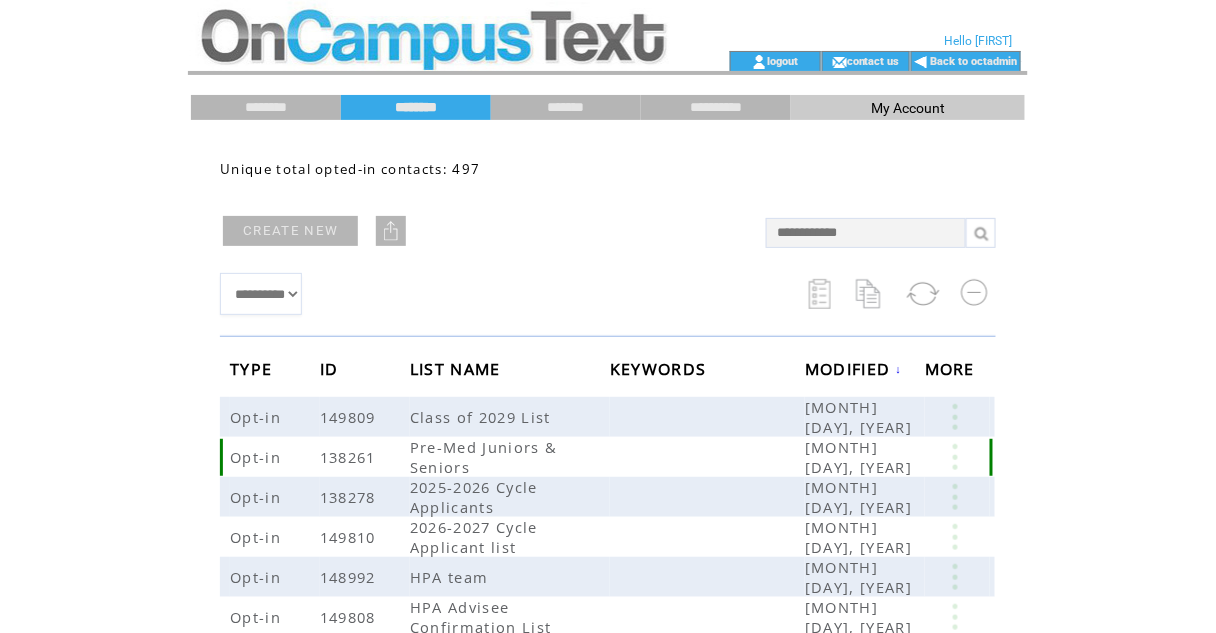 click at bounding box center [955, 457] 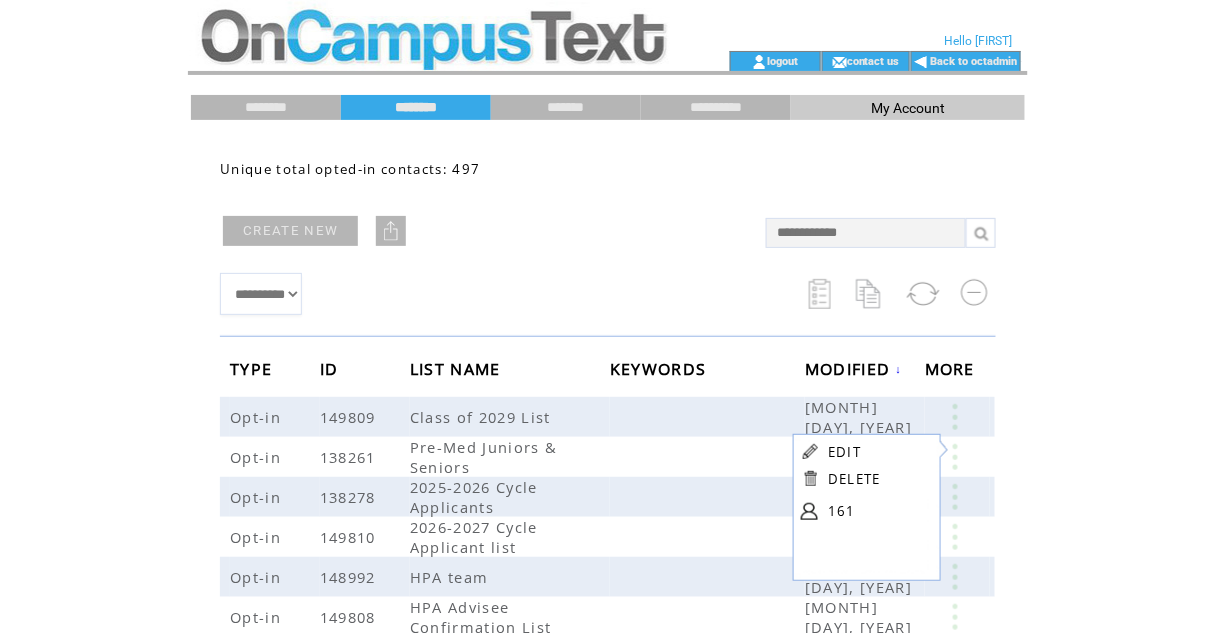 click at bounding box center (809, 511) 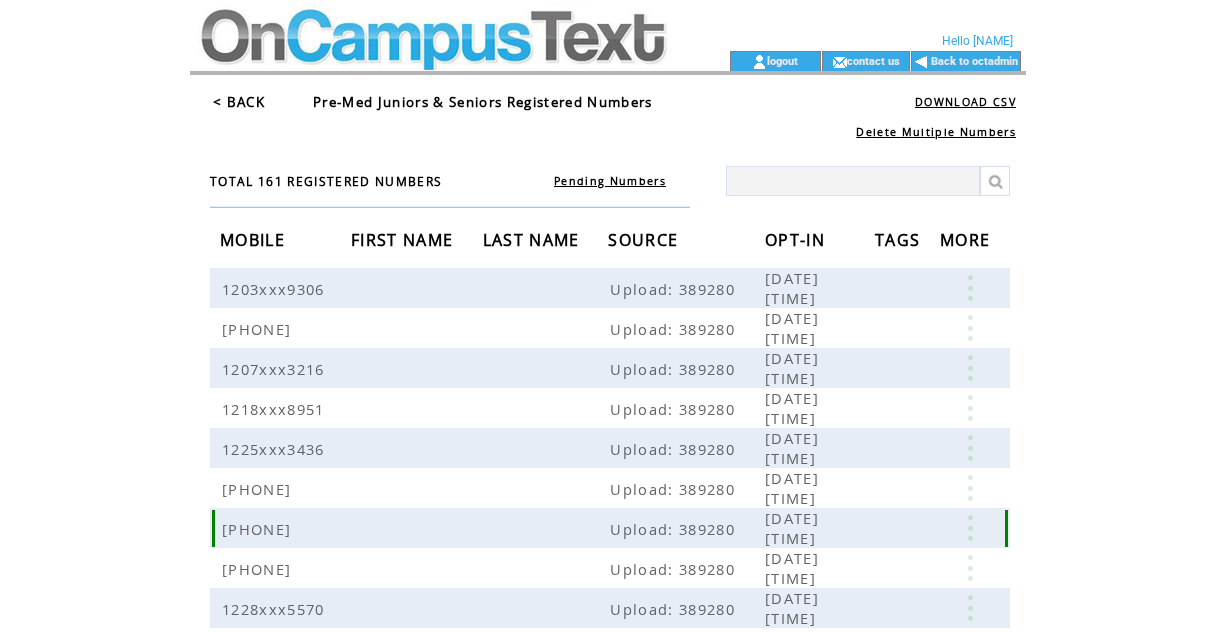 scroll, scrollTop: 0, scrollLeft: 0, axis: both 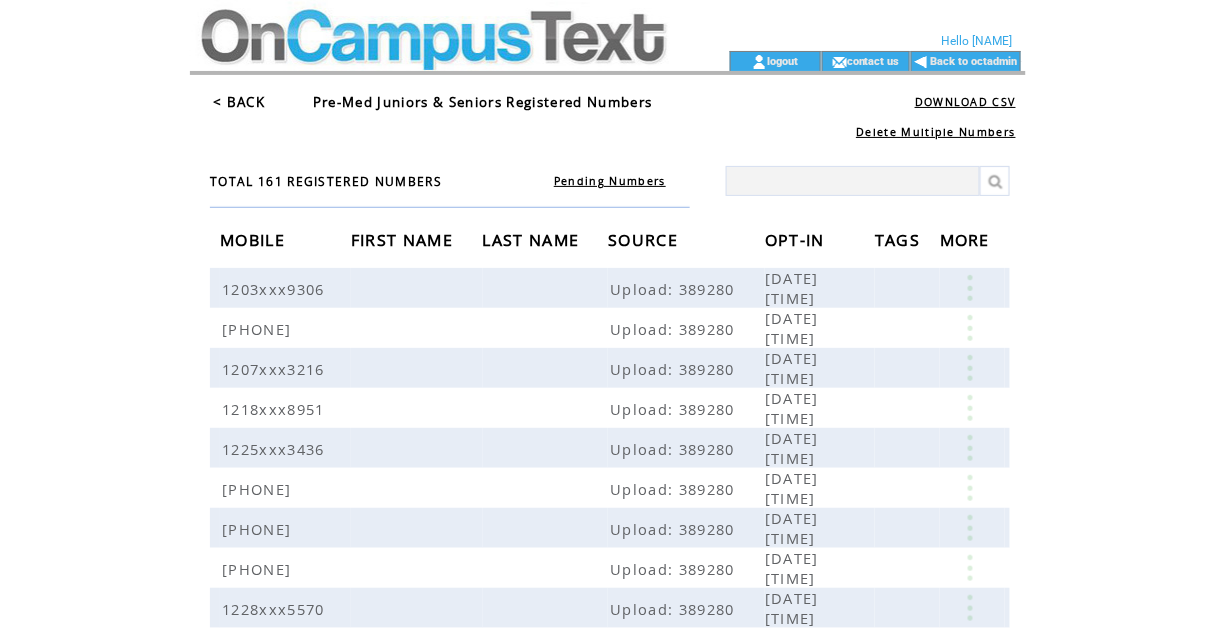 click on "Delete Multiple Numbers" at bounding box center (936, 132) 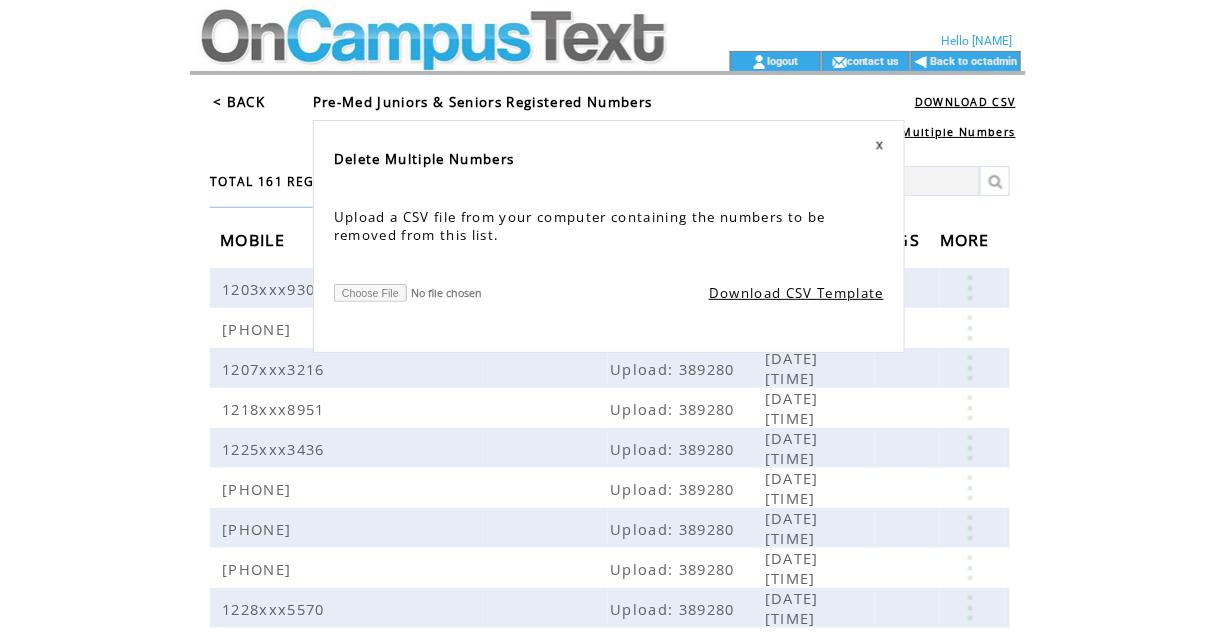 click at bounding box center [424, 293] 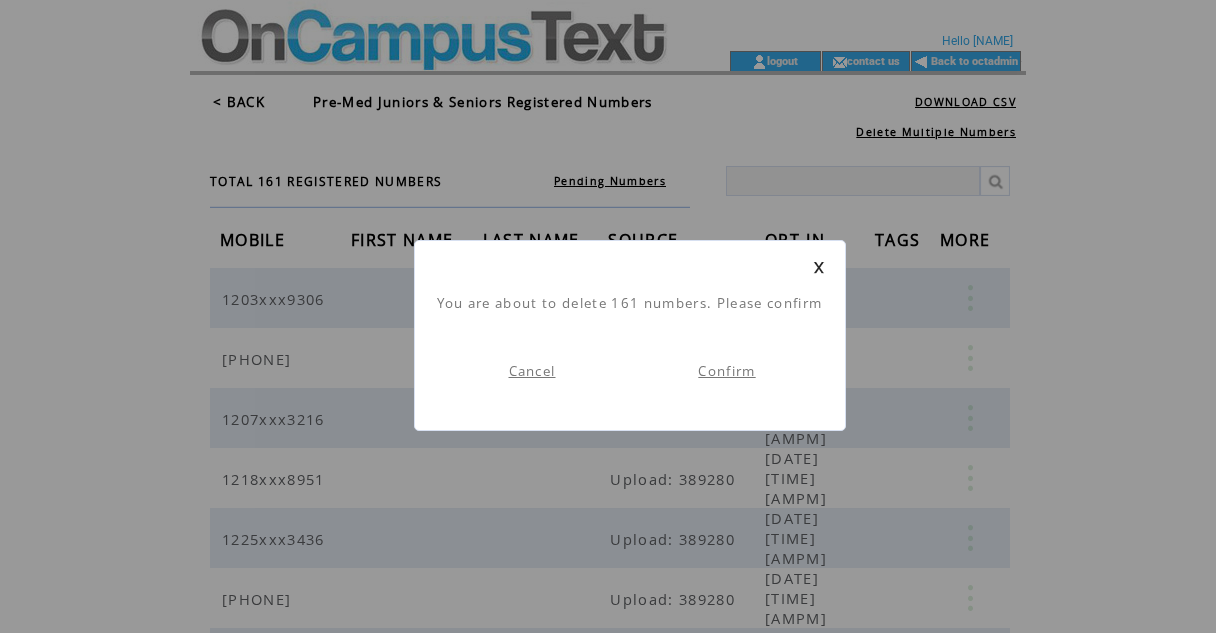 scroll, scrollTop: 1, scrollLeft: 0, axis: vertical 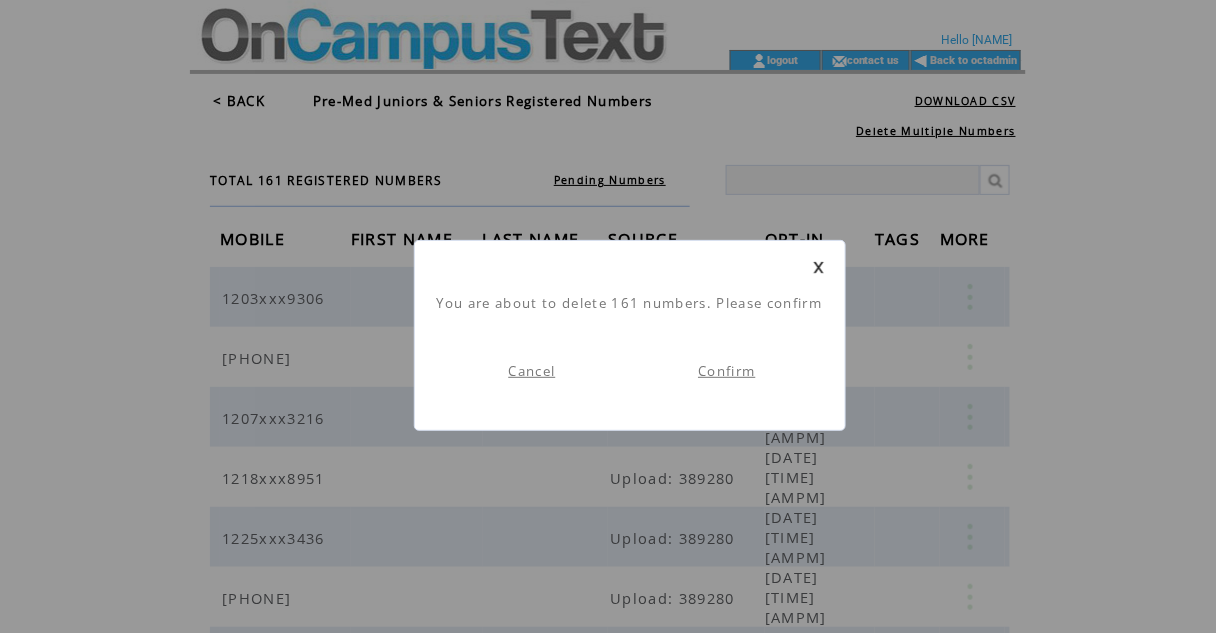 click on "Confirm" at bounding box center [726, 371] 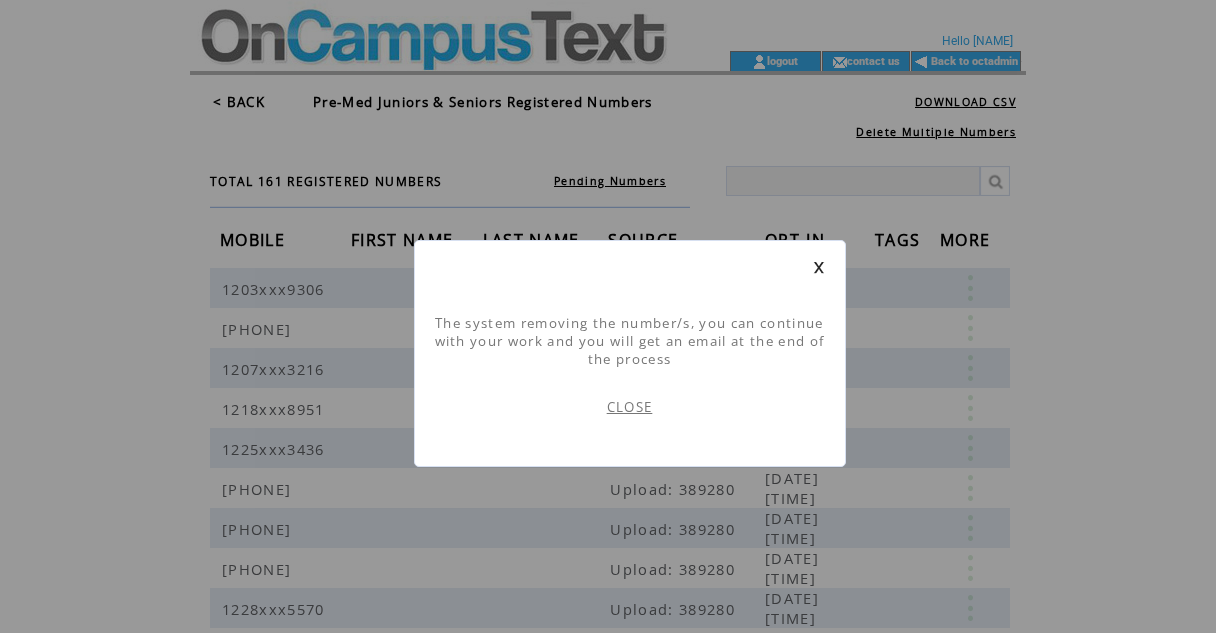 scroll, scrollTop: 1, scrollLeft: 0, axis: vertical 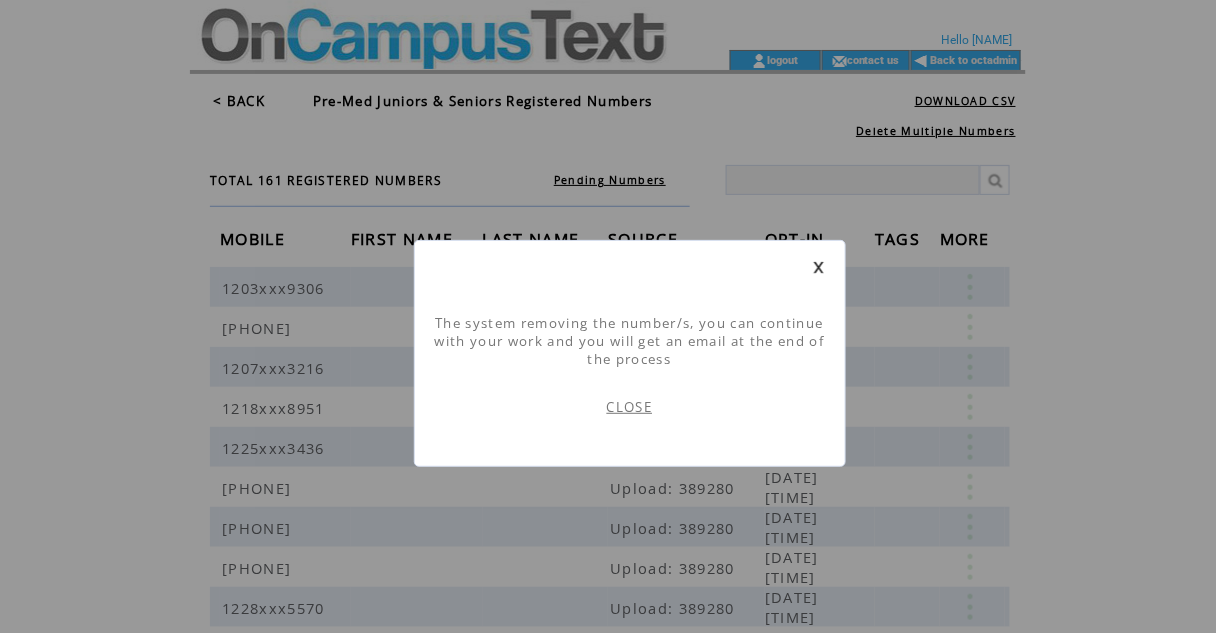click on "CLOSE" at bounding box center [630, 407] 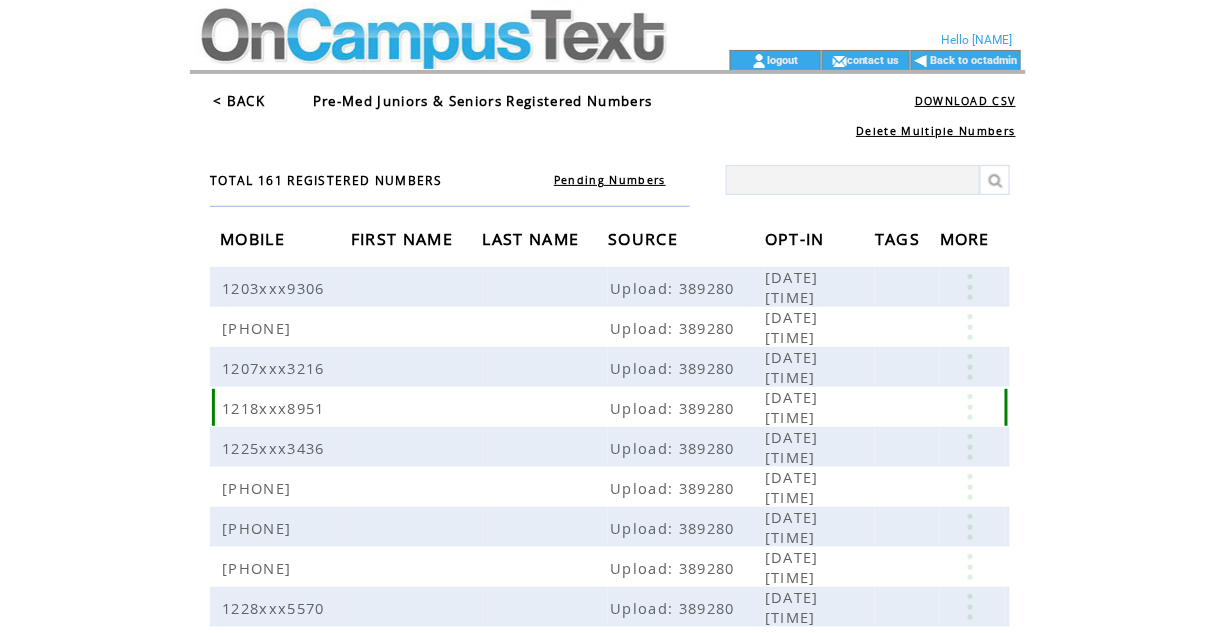 scroll, scrollTop: 0, scrollLeft: 0, axis: both 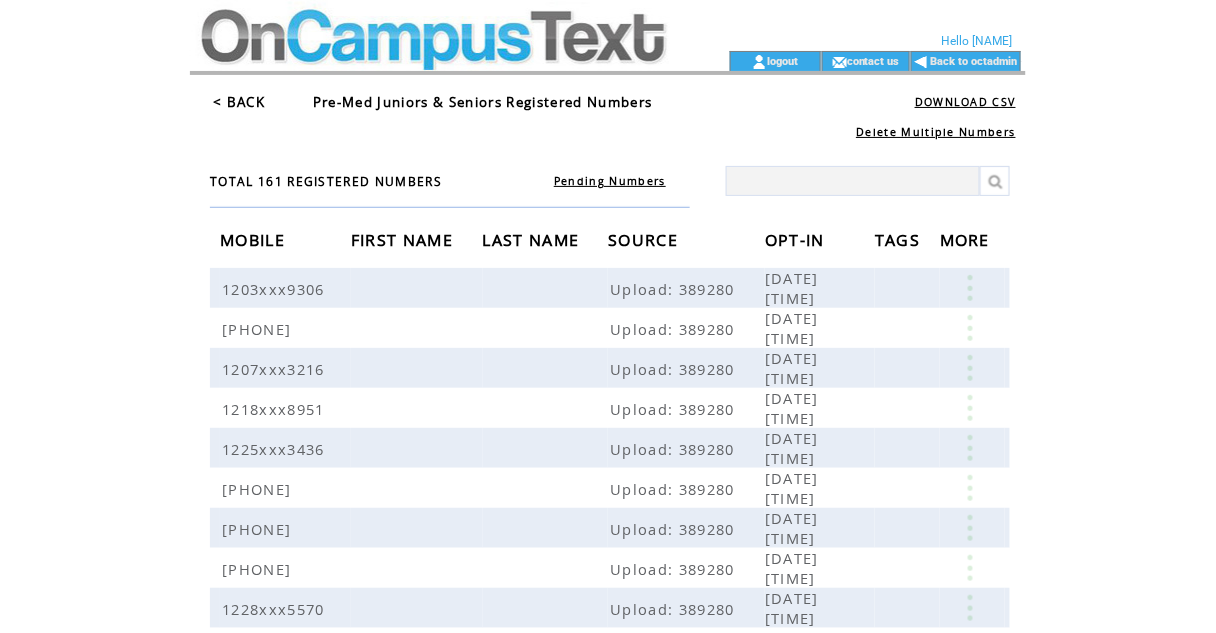 click at bounding box center [432, 25] 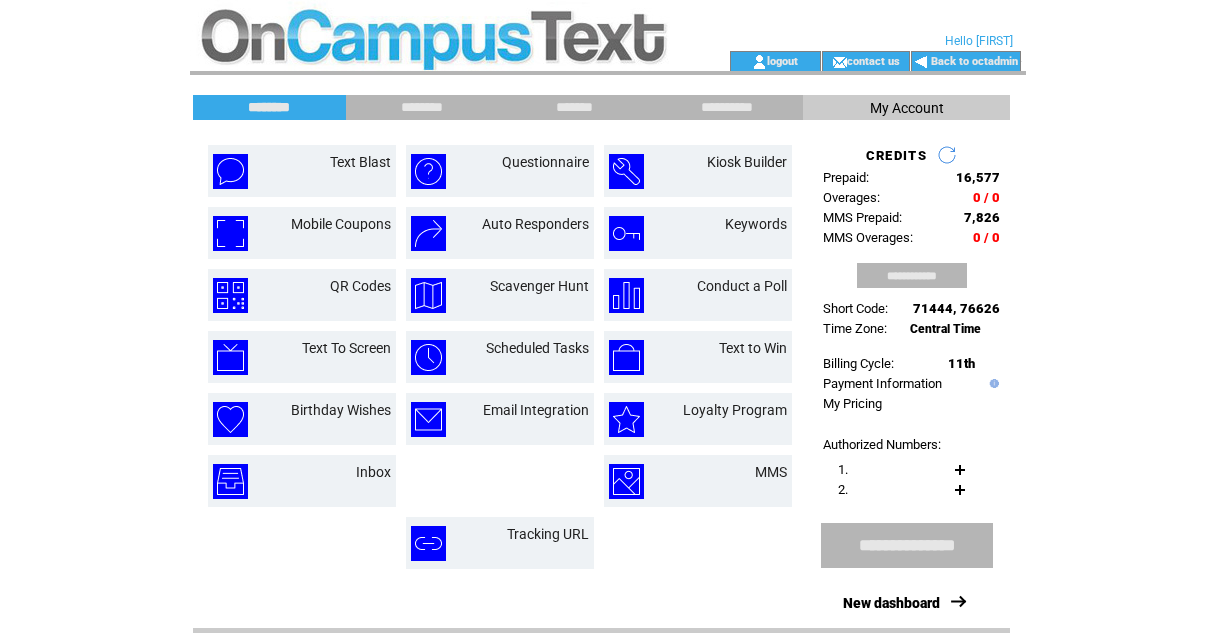 scroll, scrollTop: 0, scrollLeft: 0, axis: both 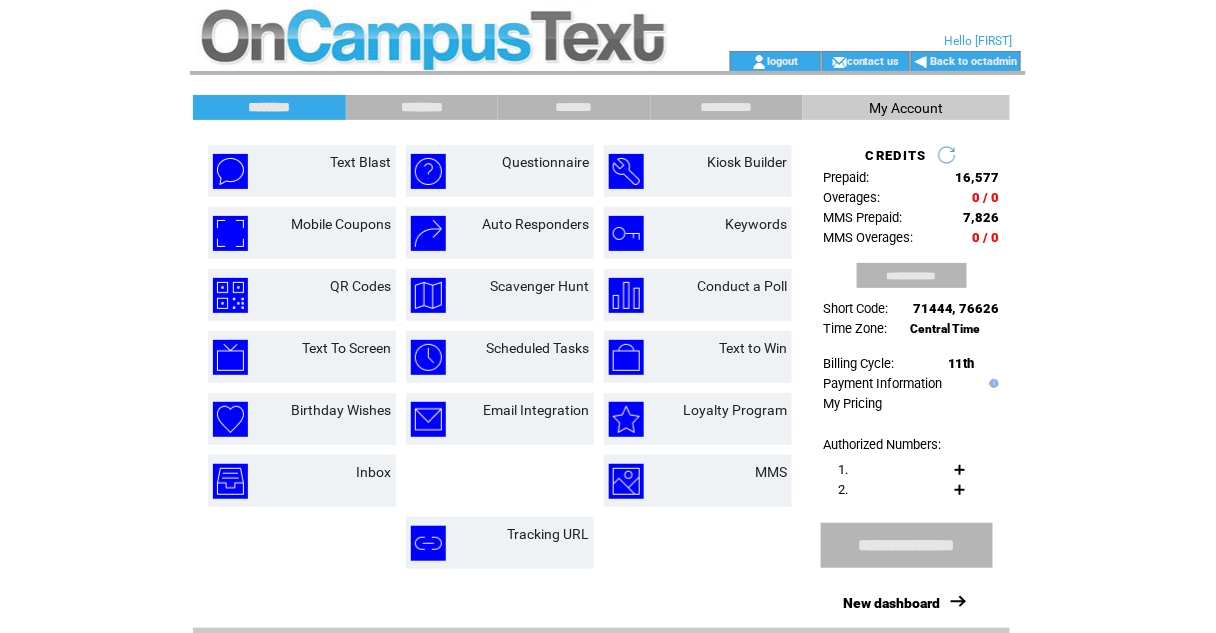click on "********" at bounding box center (422, 107) 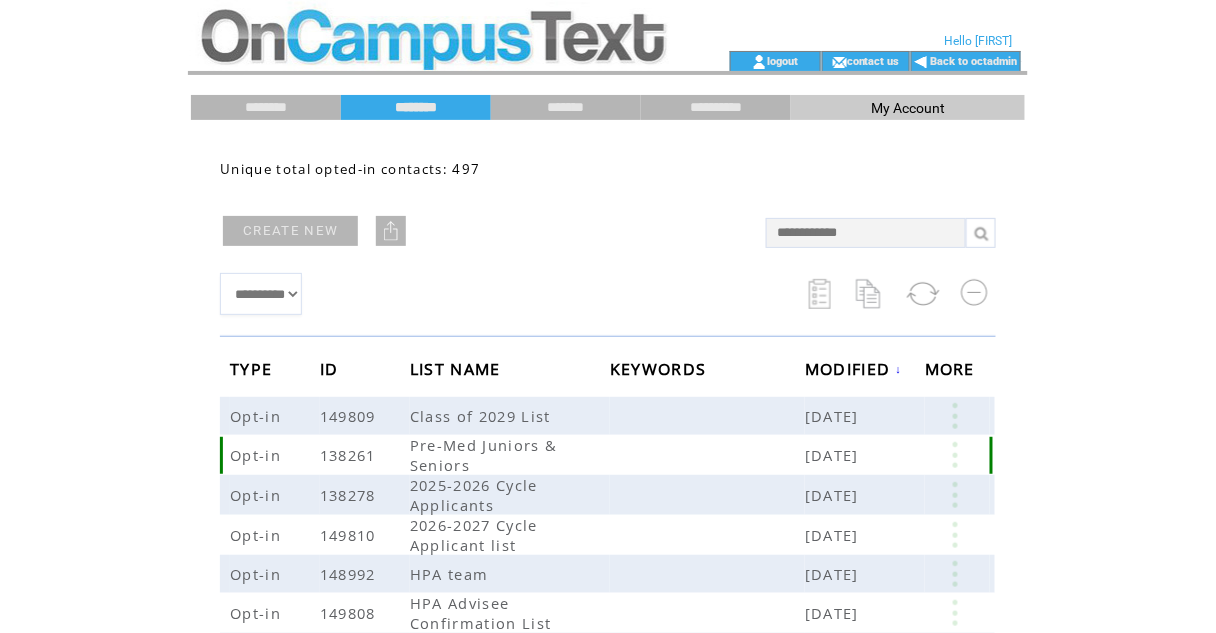 click at bounding box center [955, 455] 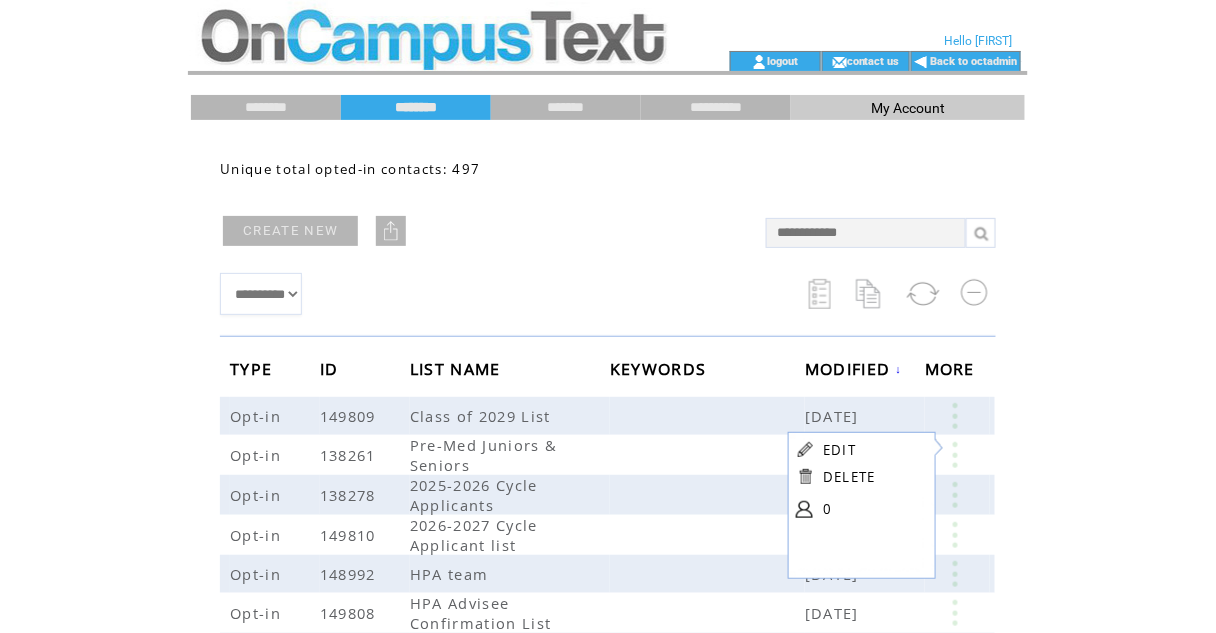 click at bounding box center (804, 509) 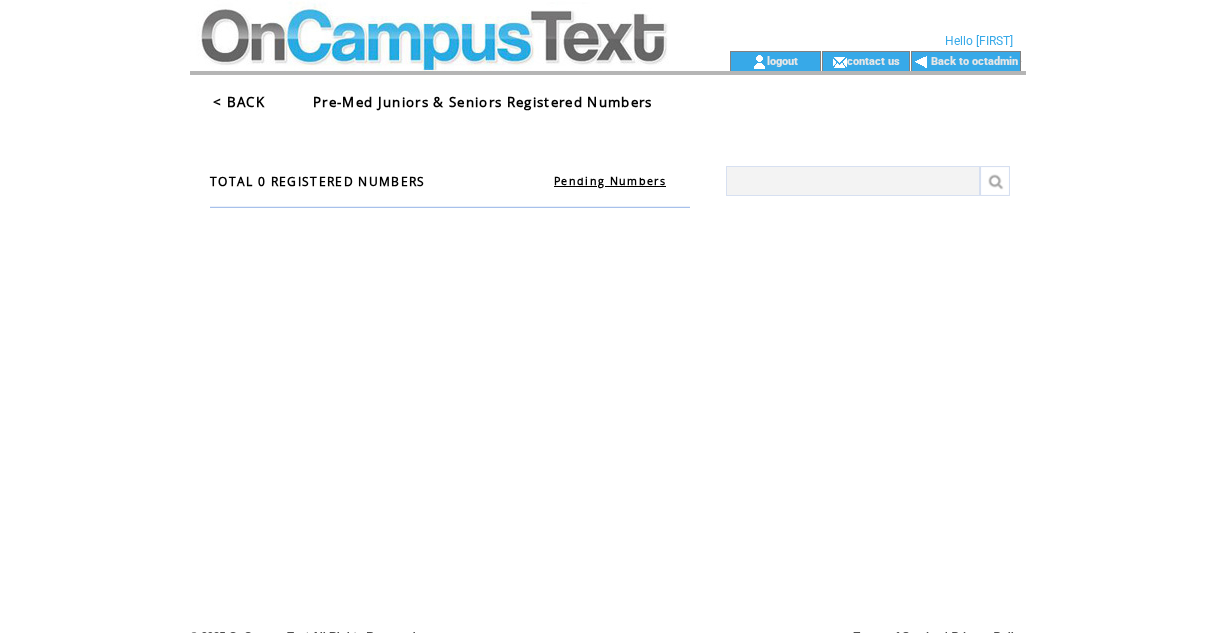 scroll, scrollTop: 0, scrollLeft: 0, axis: both 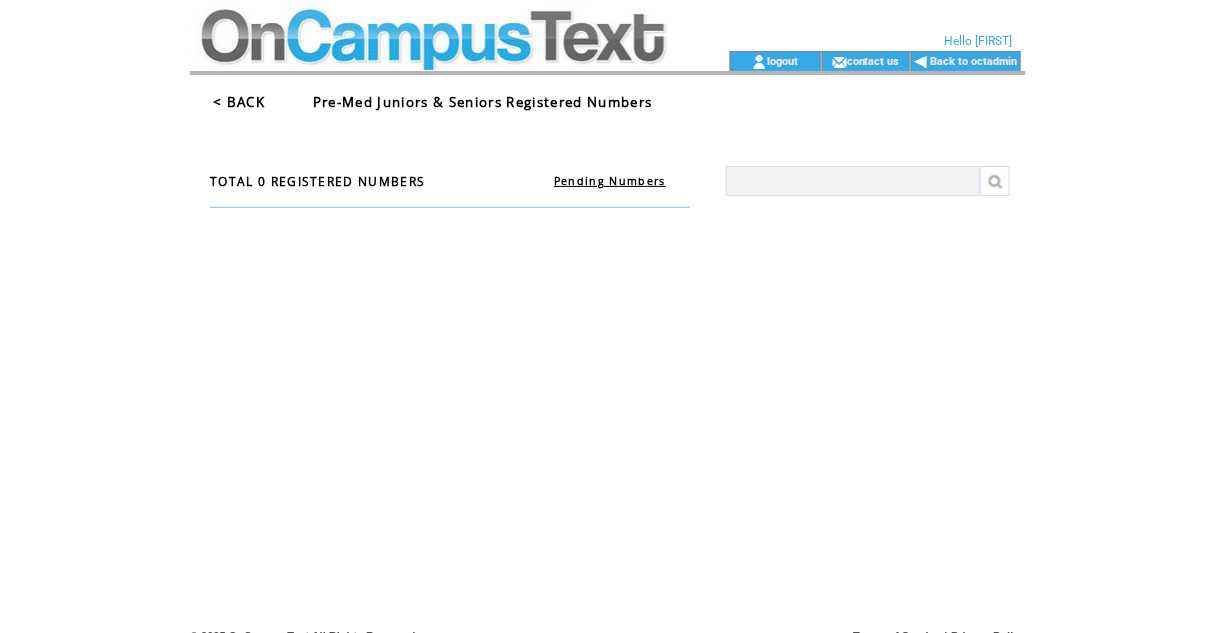 click at bounding box center [432, 61] 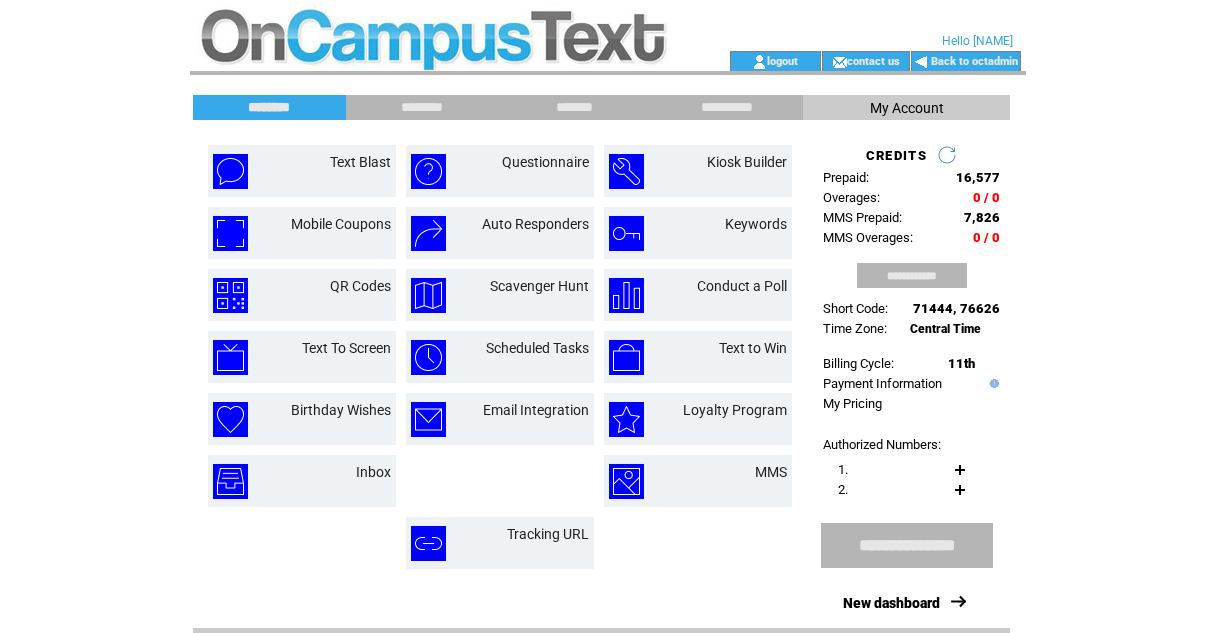 scroll, scrollTop: 0, scrollLeft: 0, axis: both 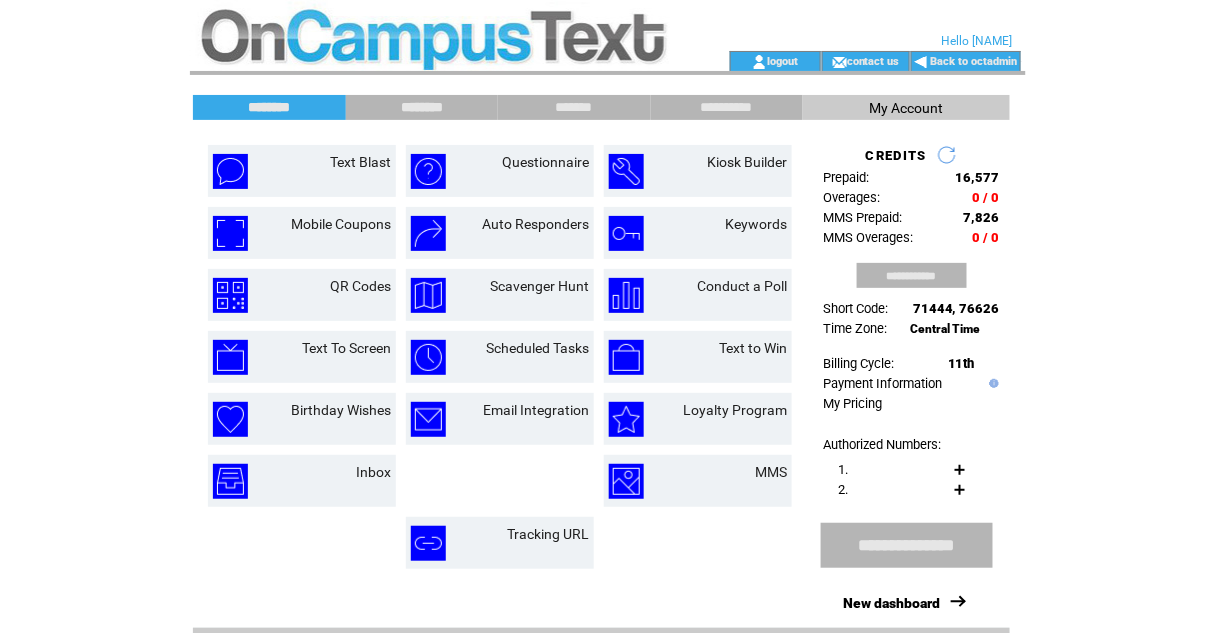 click on "********" at bounding box center [422, 107] 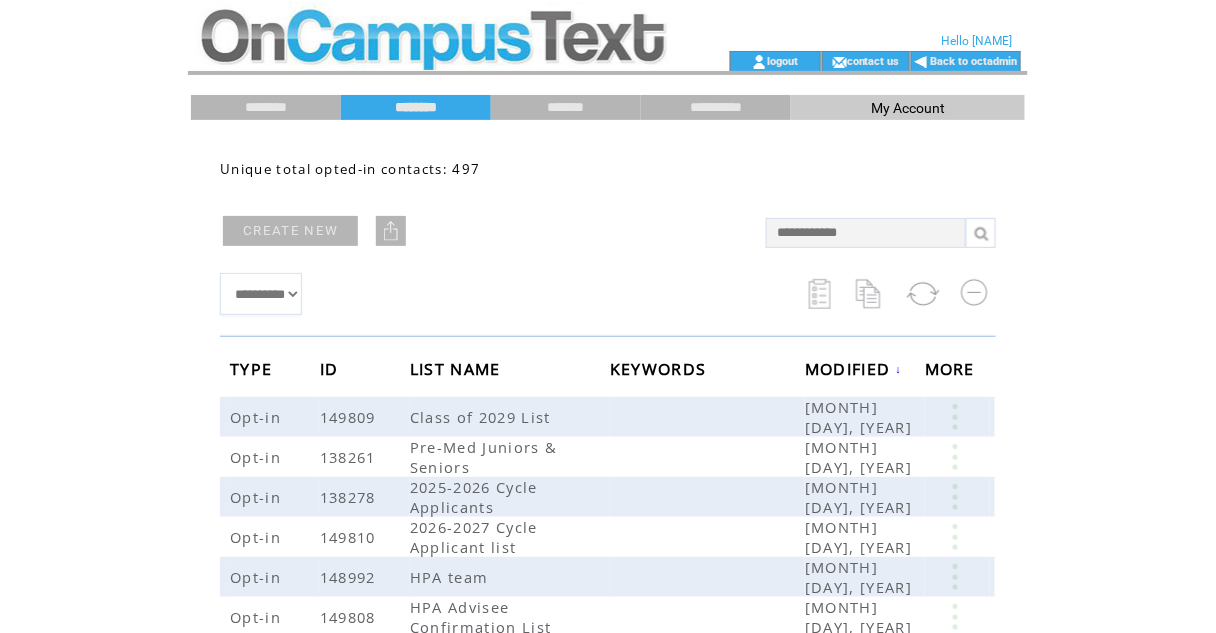click at bounding box center [391, 231] 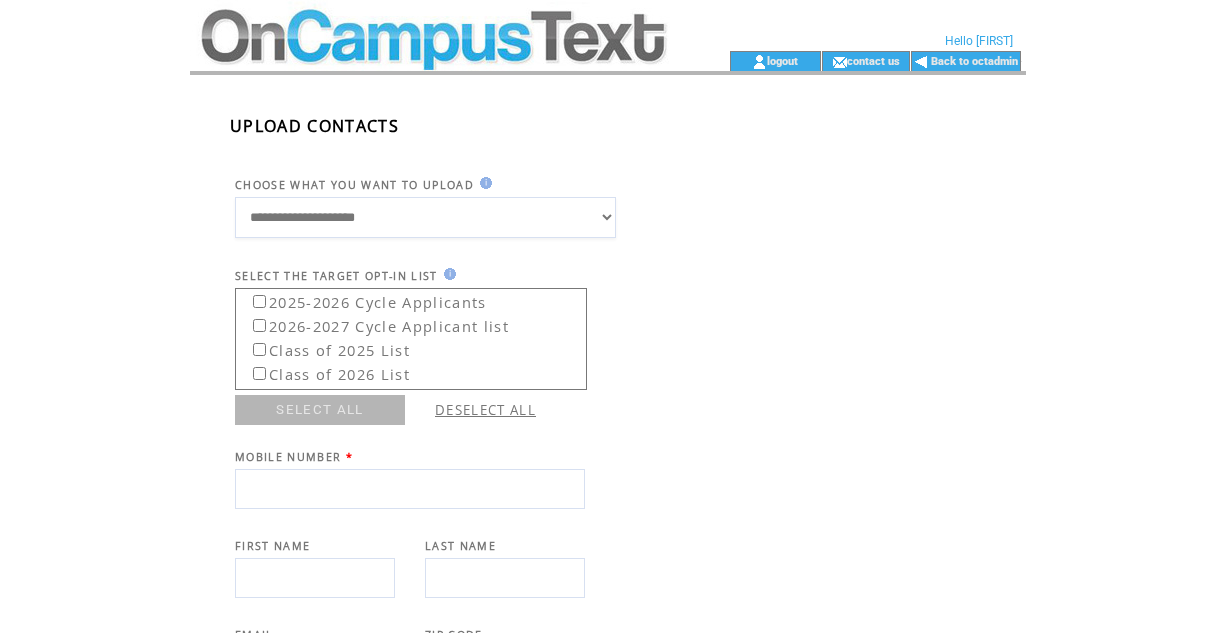 scroll, scrollTop: 0, scrollLeft: 0, axis: both 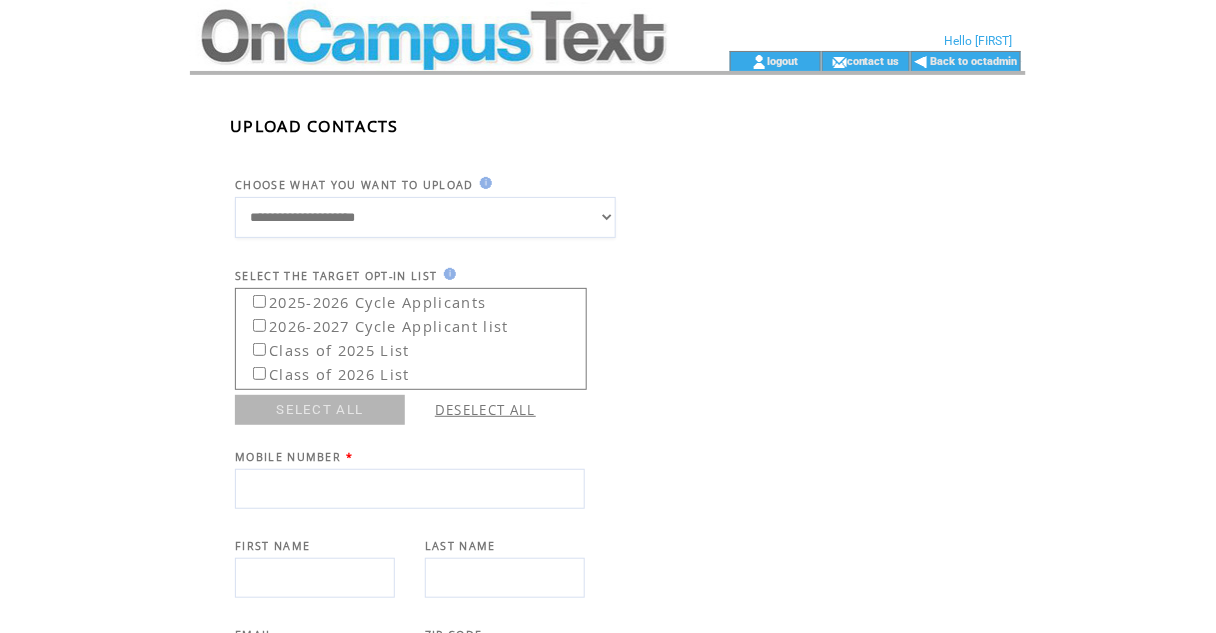 click on "**********" at bounding box center (425, 217) 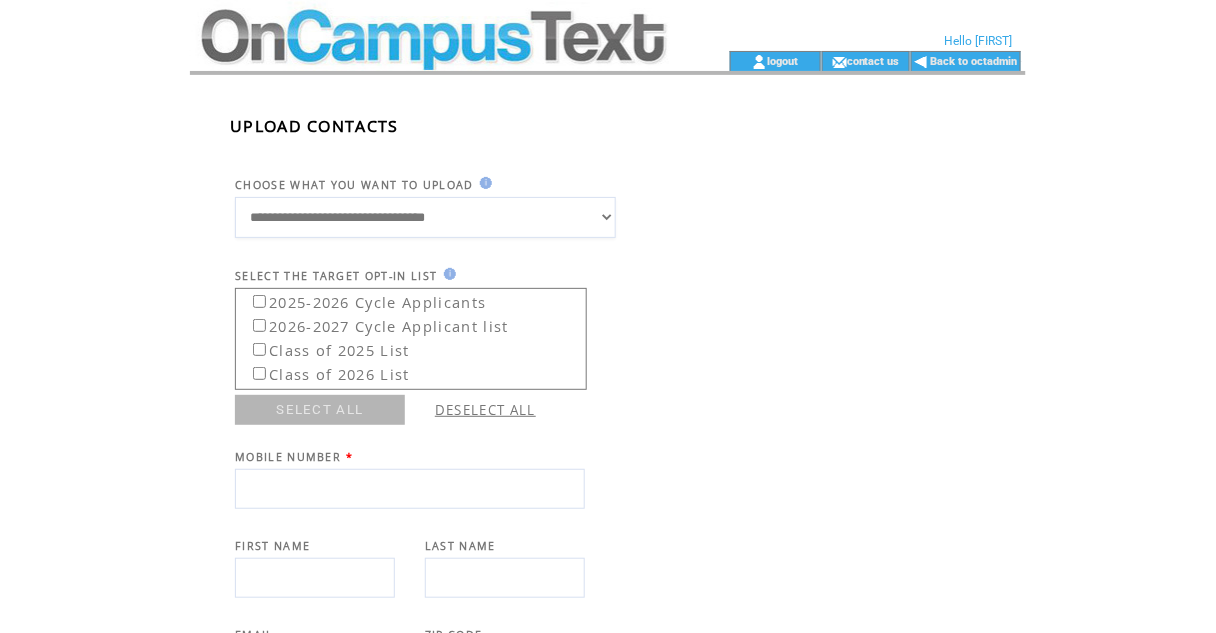 click on "**********" at bounding box center (425, 217) 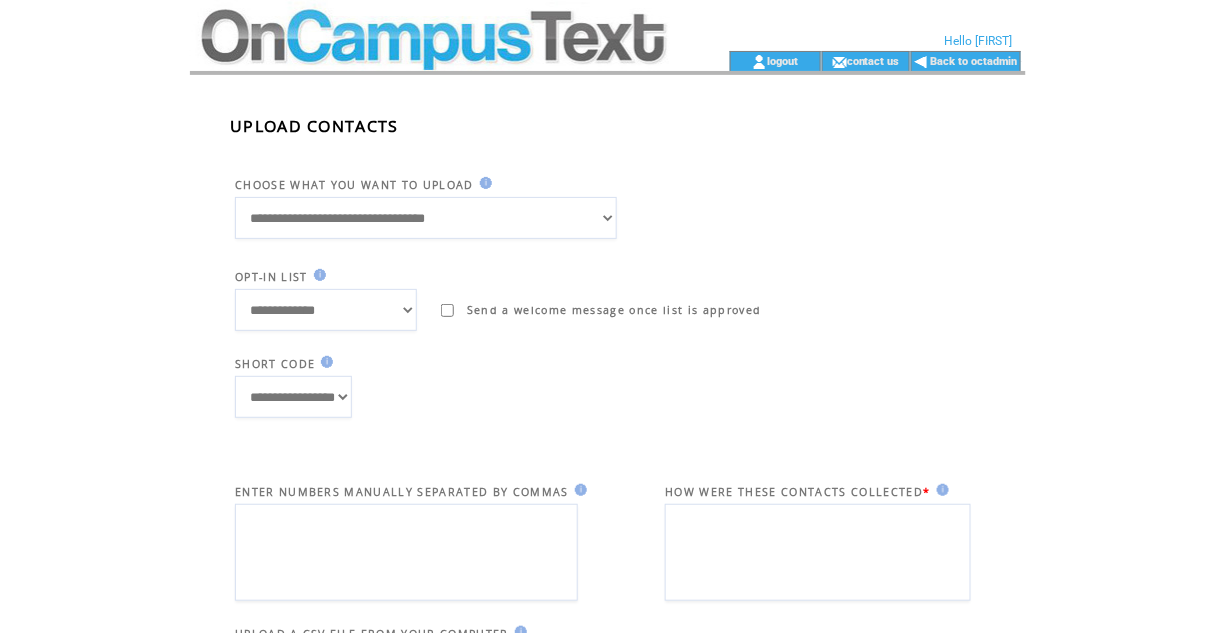 click on "**********" at bounding box center [326, 310] 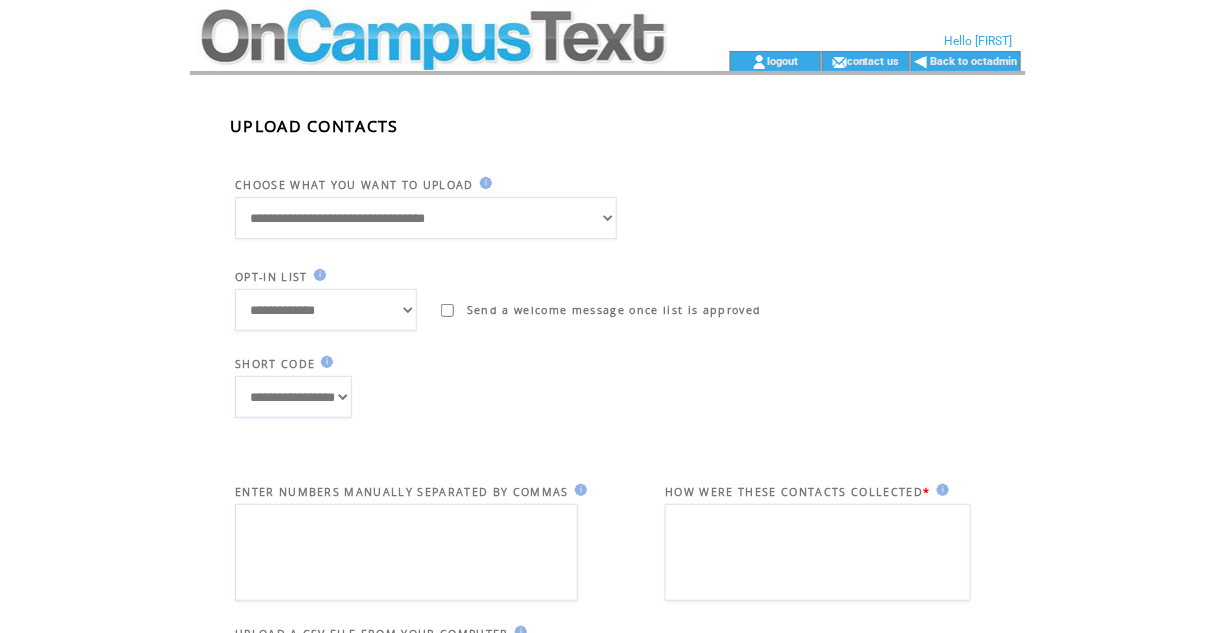 select on "******" 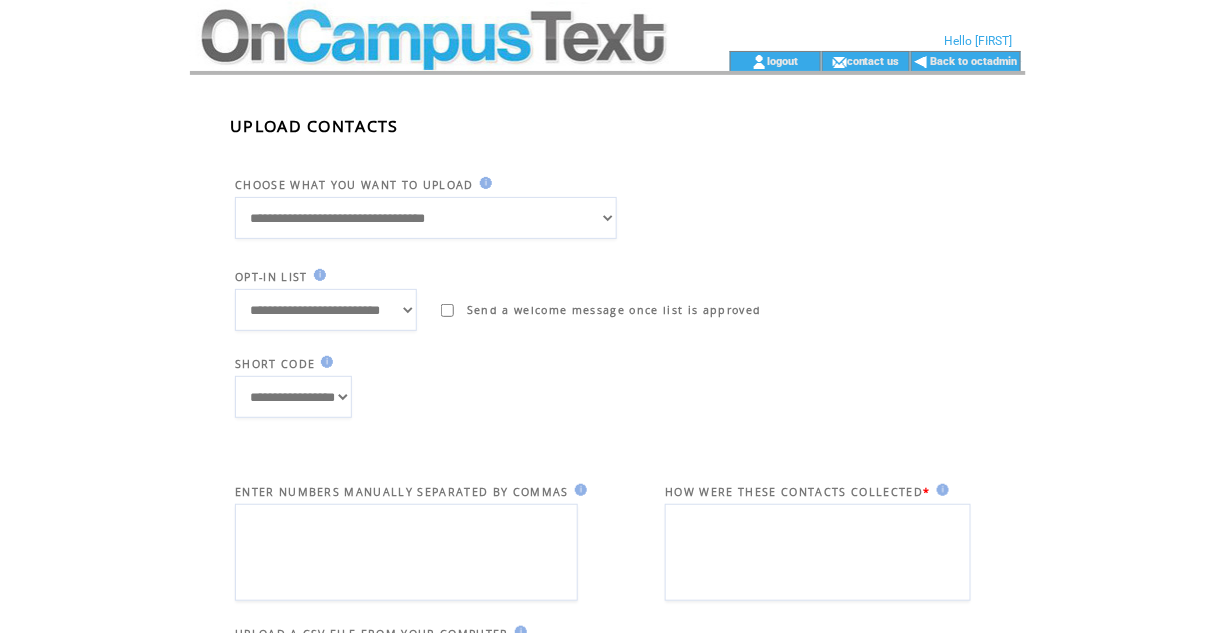 click on "**********" at bounding box center [326, 310] 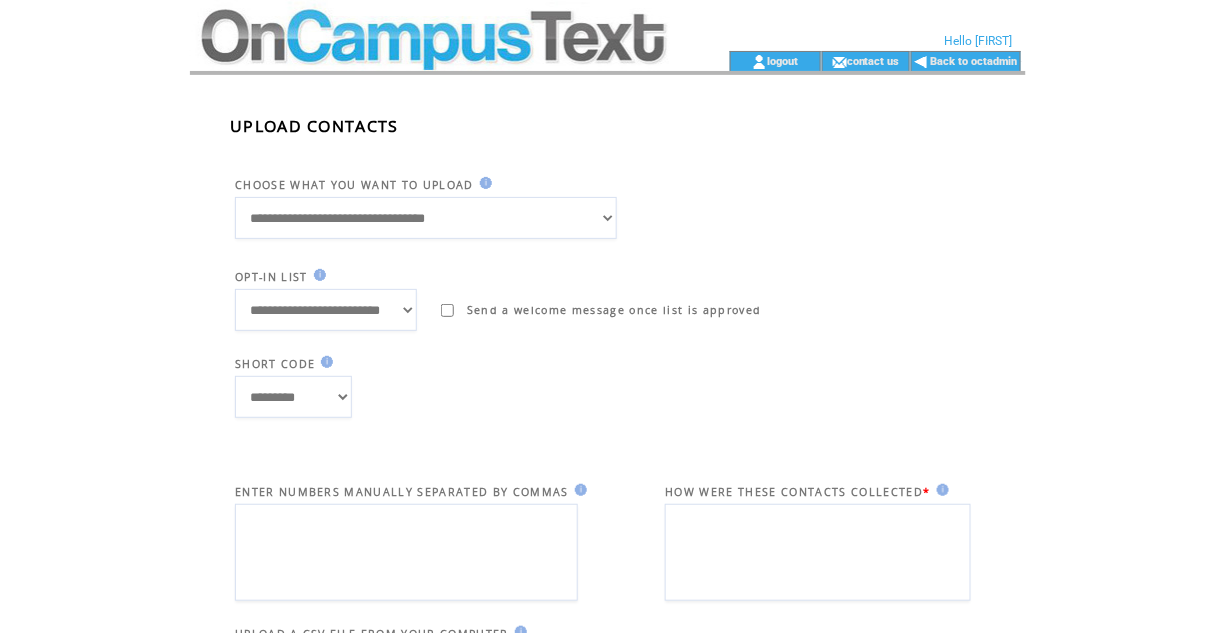 click on "**********" at bounding box center (293, 397) 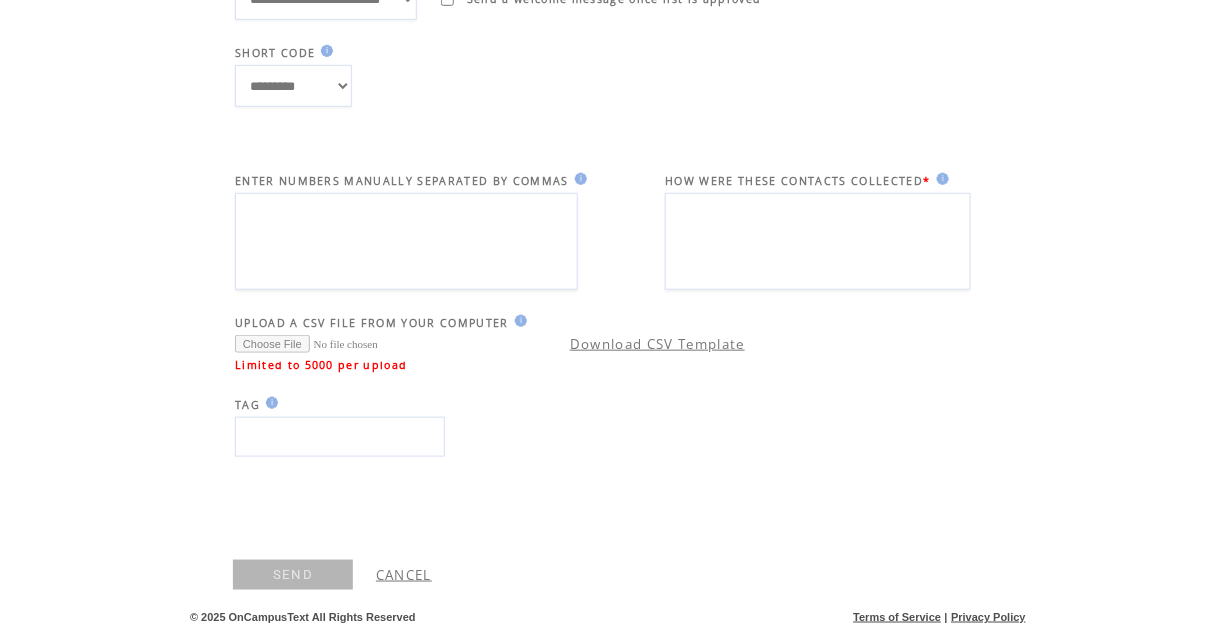 scroll, scrollTop: 332, scrollLeft: 0, axis: vertical 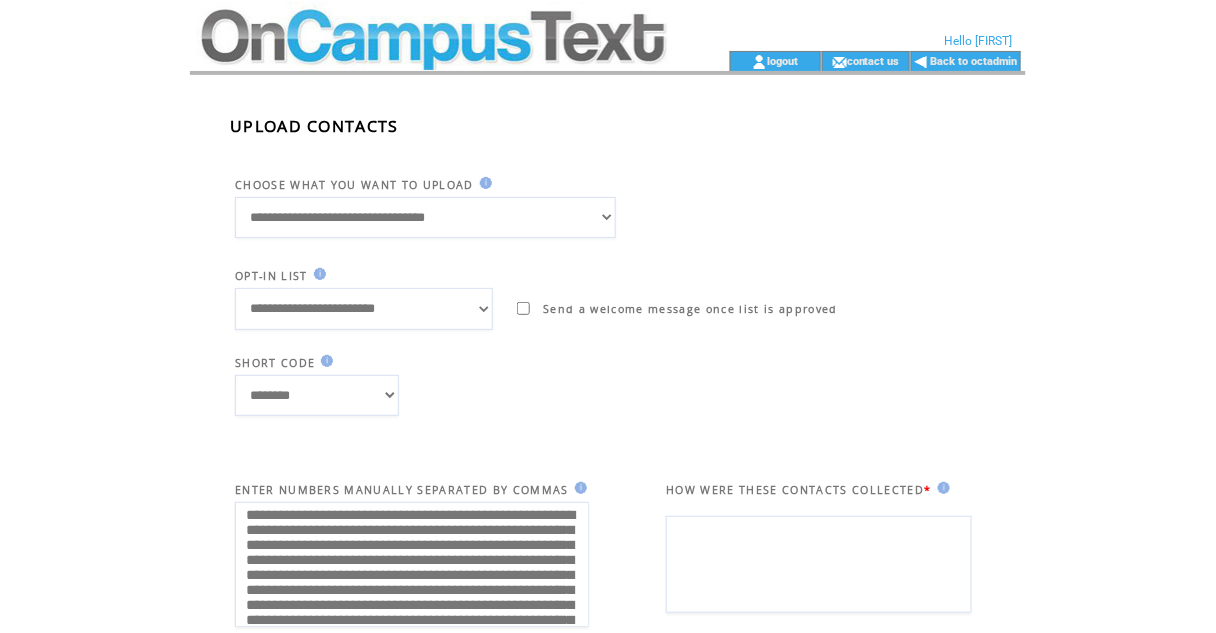 click at bounding box center (819, 564) 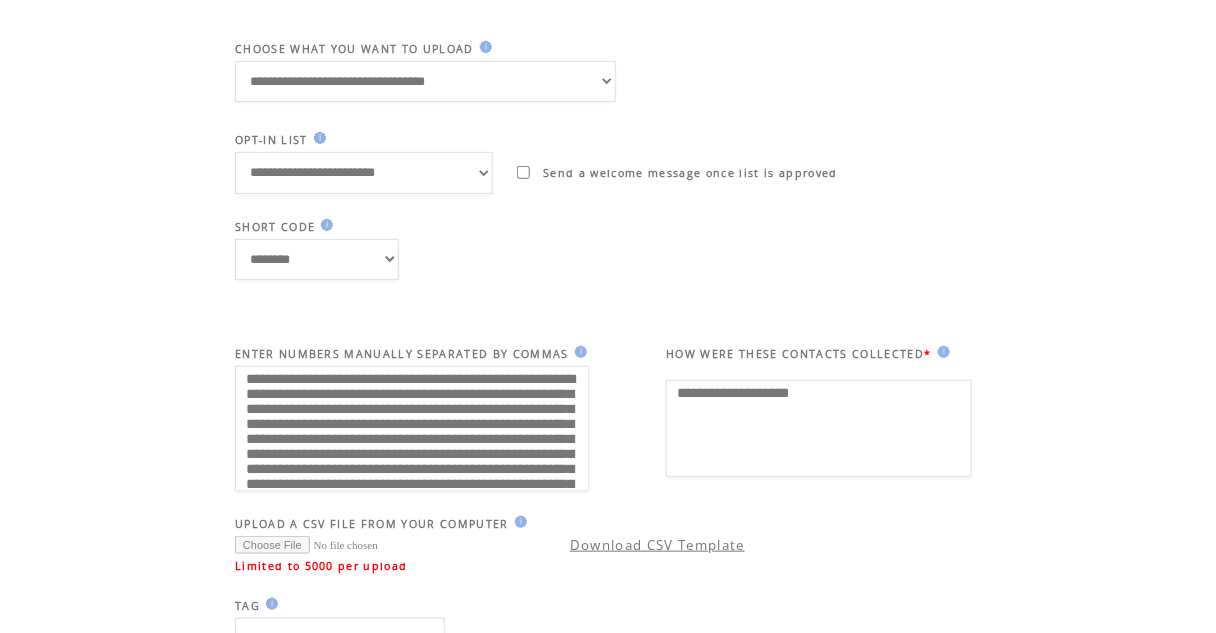 scroll, scrollTop: 332, scrollLeft: 0, axis: vertical 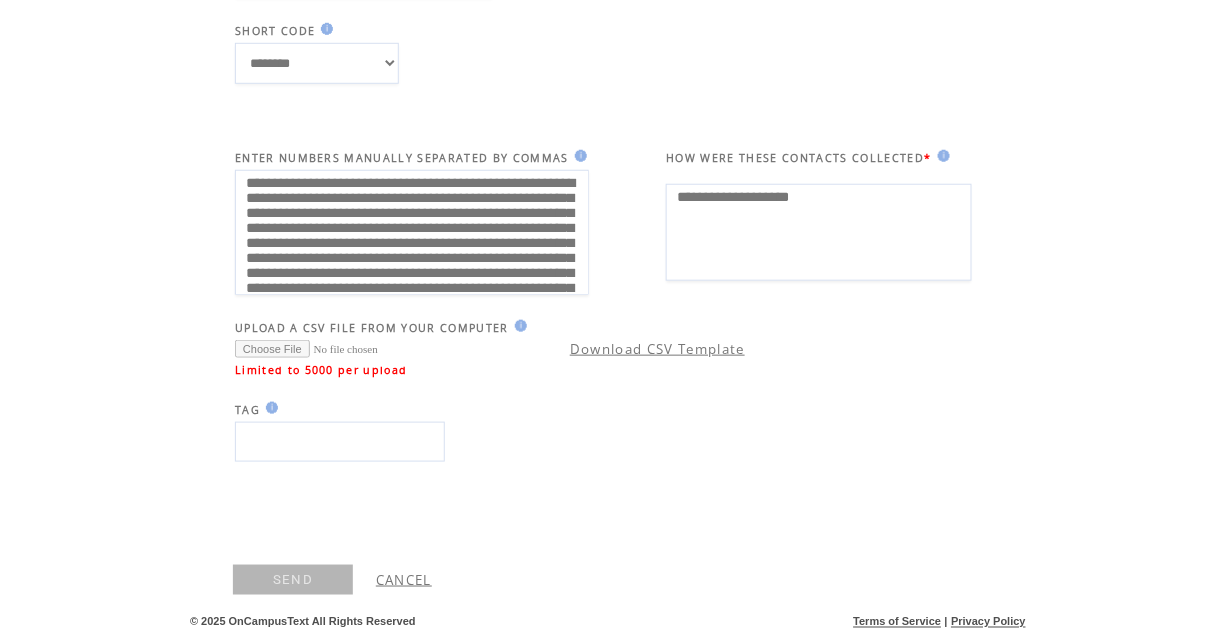 type on "**********" 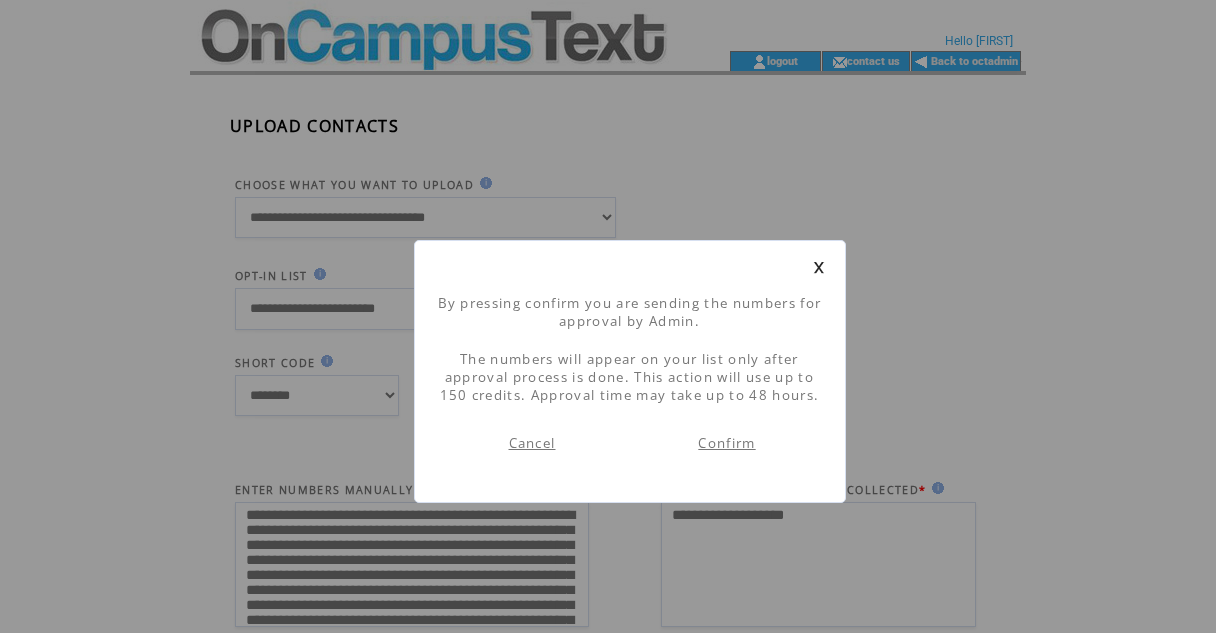 scroll, scrollTop: 1, scrollLeft: 0, axis: vertical 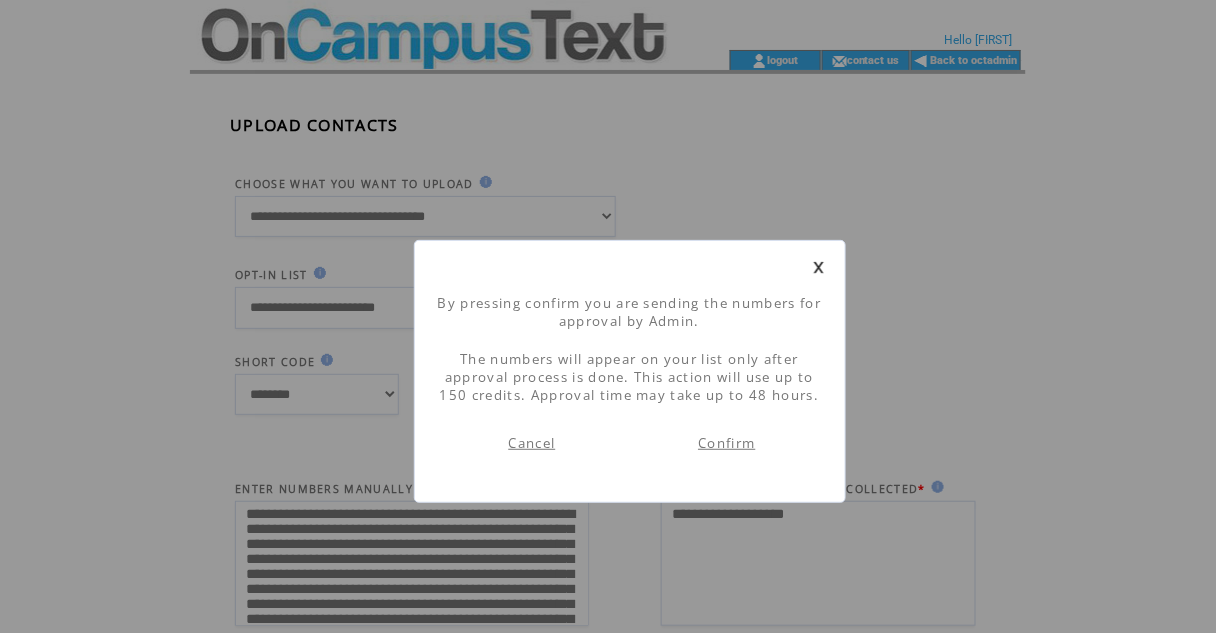 click on "Confirm" at bounding box center [726, 443] 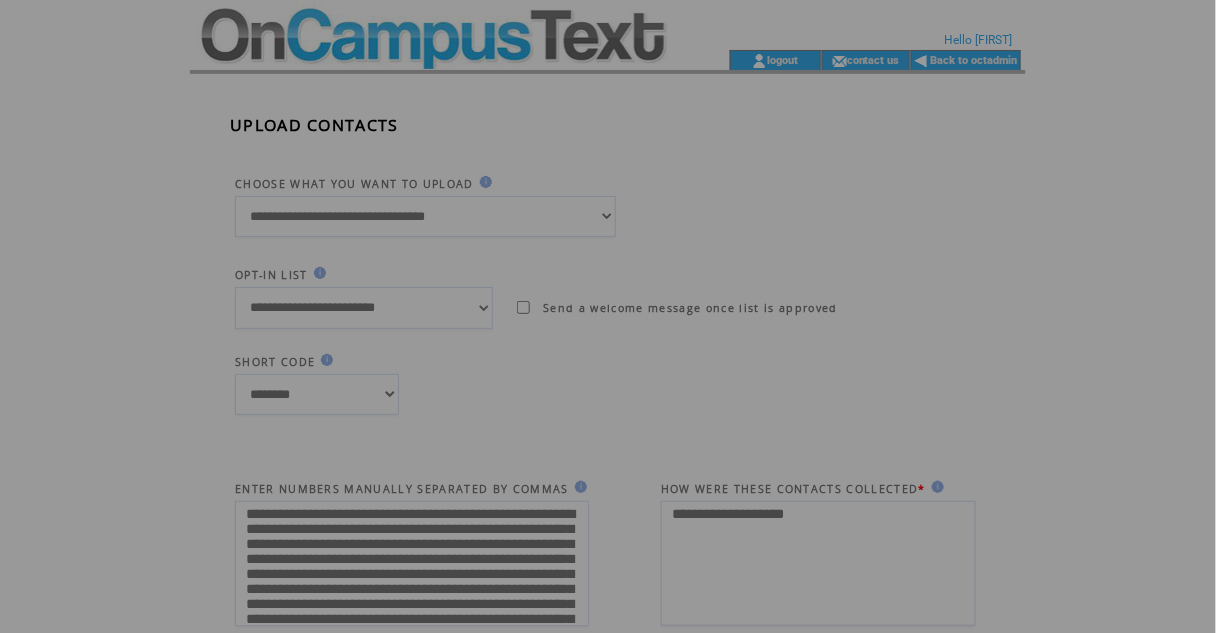 scroll, scrollTop: 0, scrollLeft: 0, axis: both 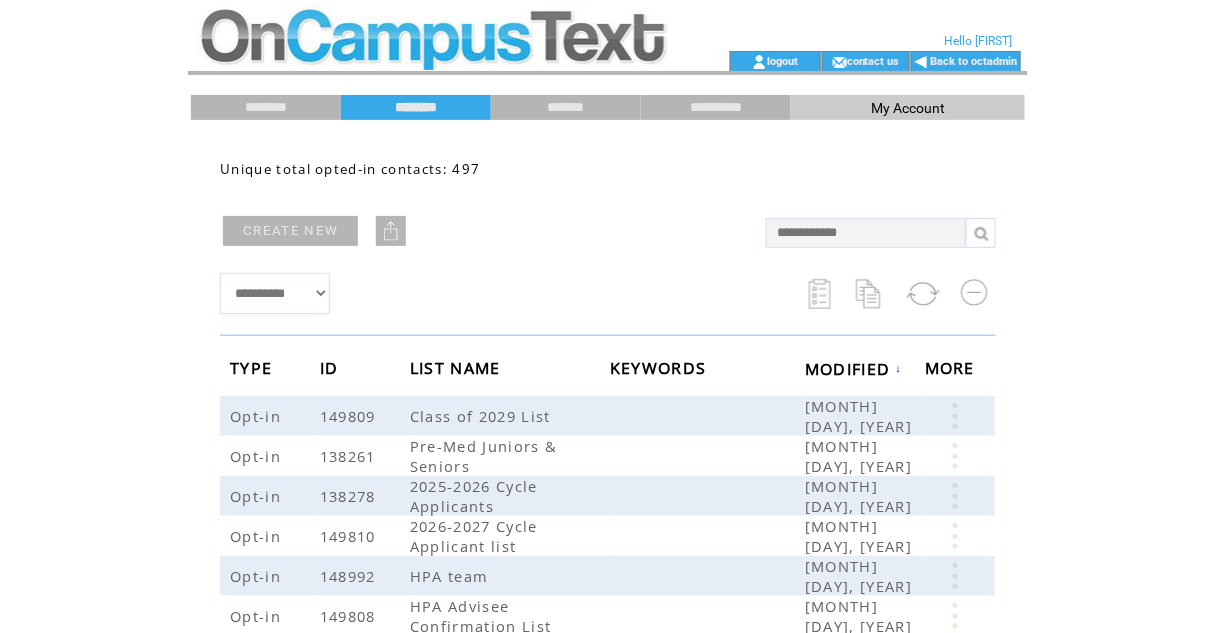 click at bounding box center [432, 25] 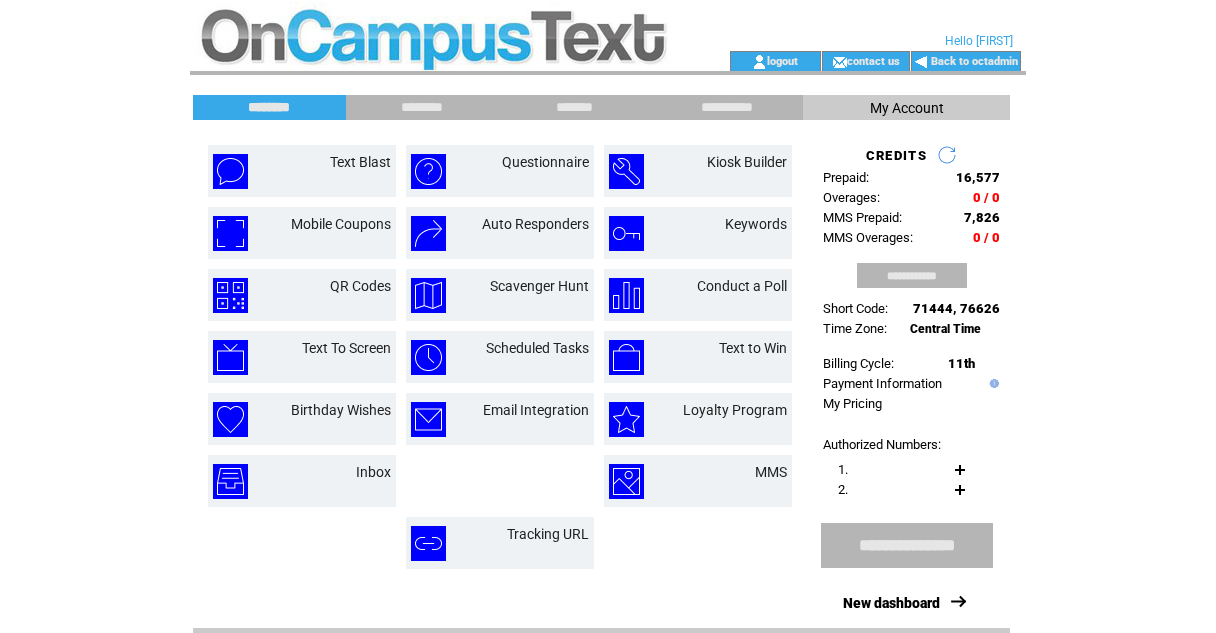 scroll, scrollTop: 0, scrollLeft: 0, axis: both 